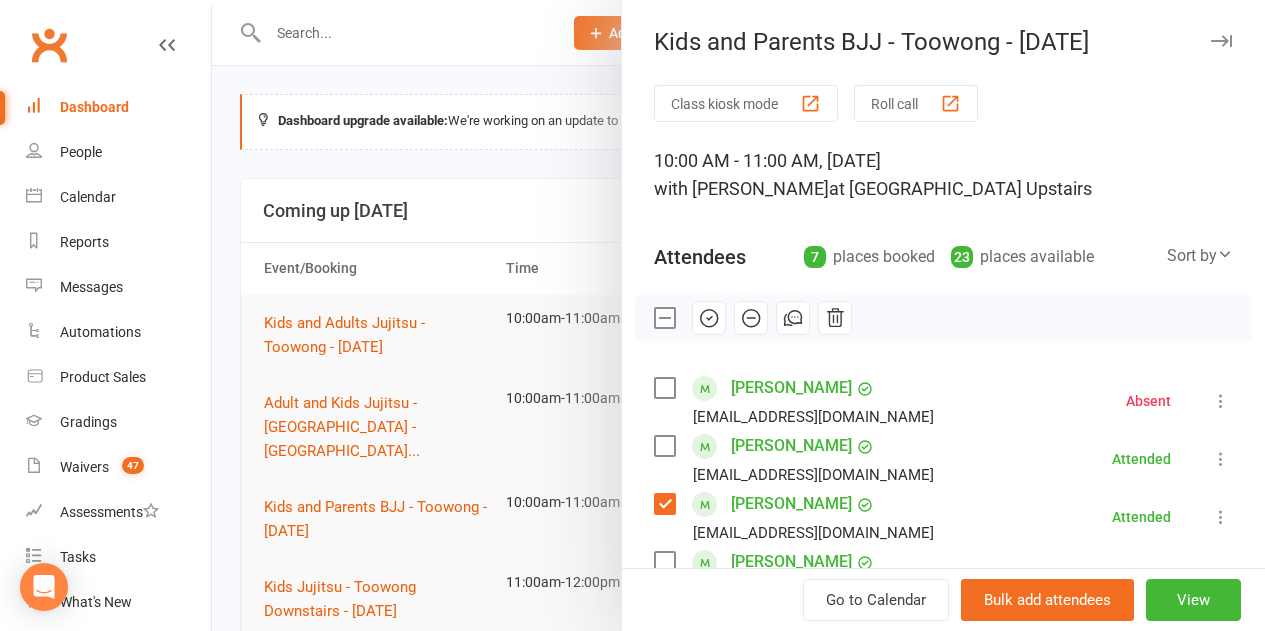 scroll, scrollTop: 200, scrollLeft: 0, axis: vertical 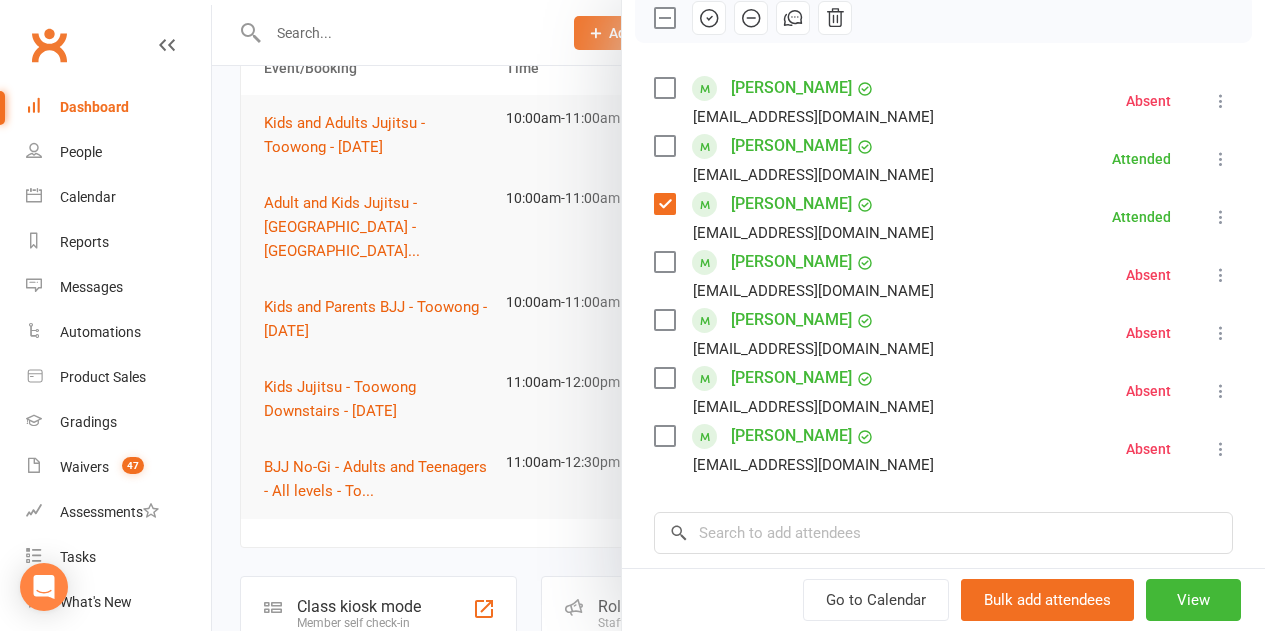 drag, startPoint x: 453, startPoint y: 121, endPoint x: 442, endPoint y: 107, distance: 17.804493 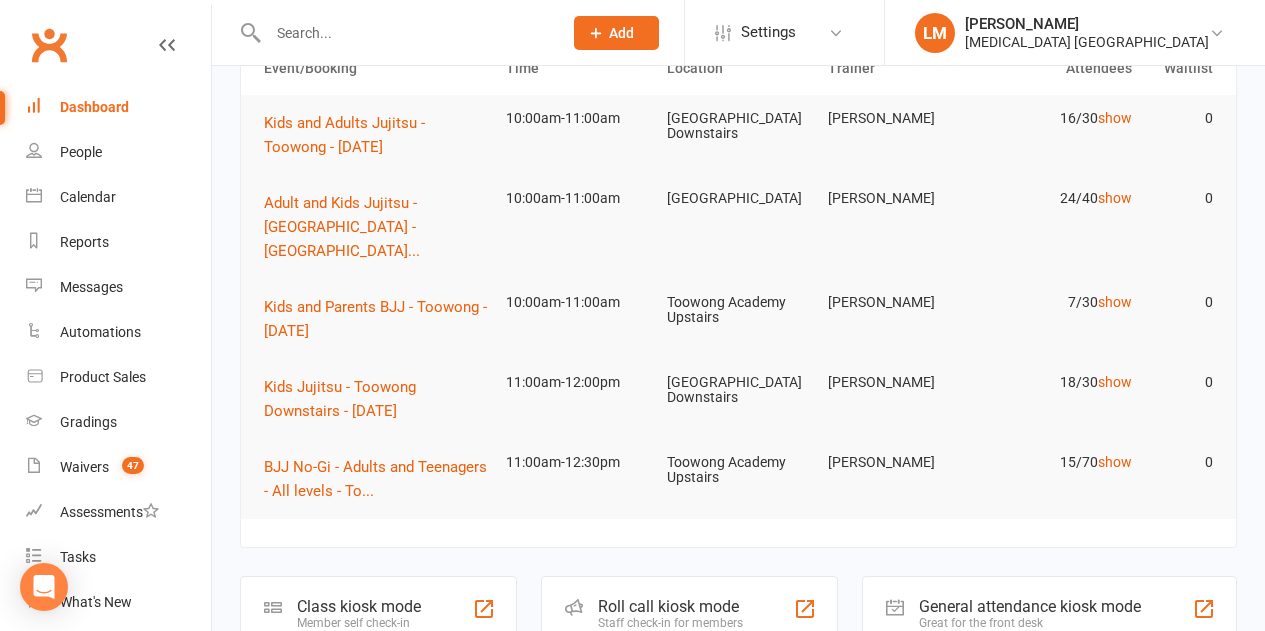 click at bounding box center (405, 33) 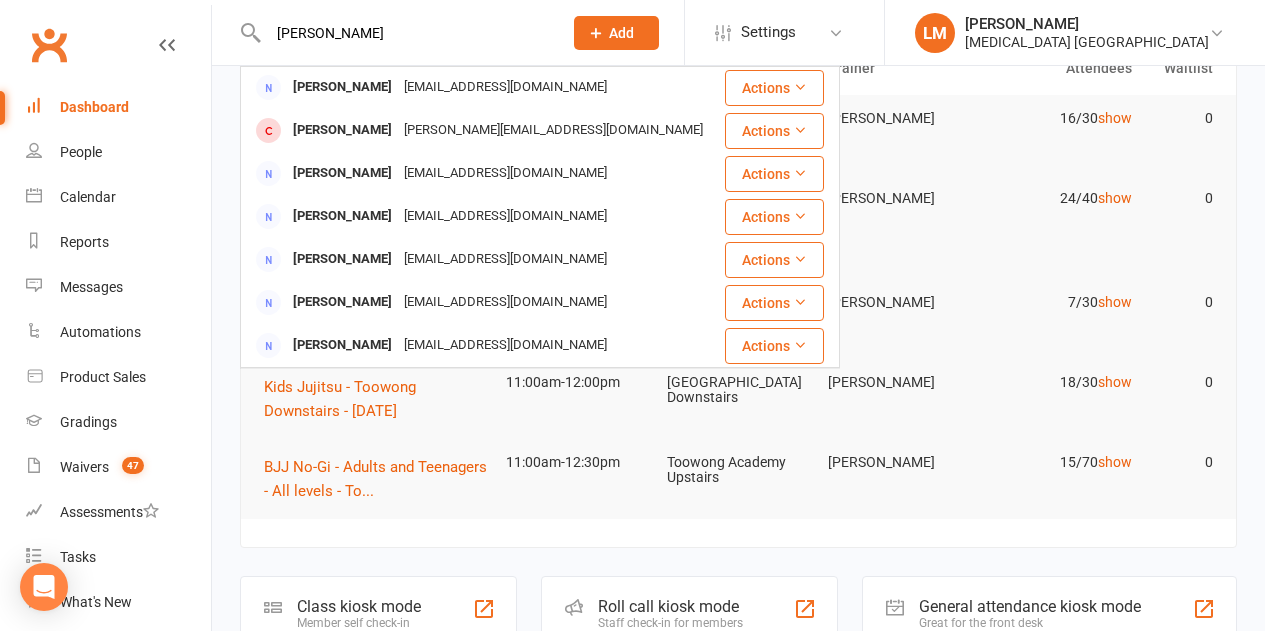 scroll, scrollTop: 0, scrollLeft: 0, axis: both 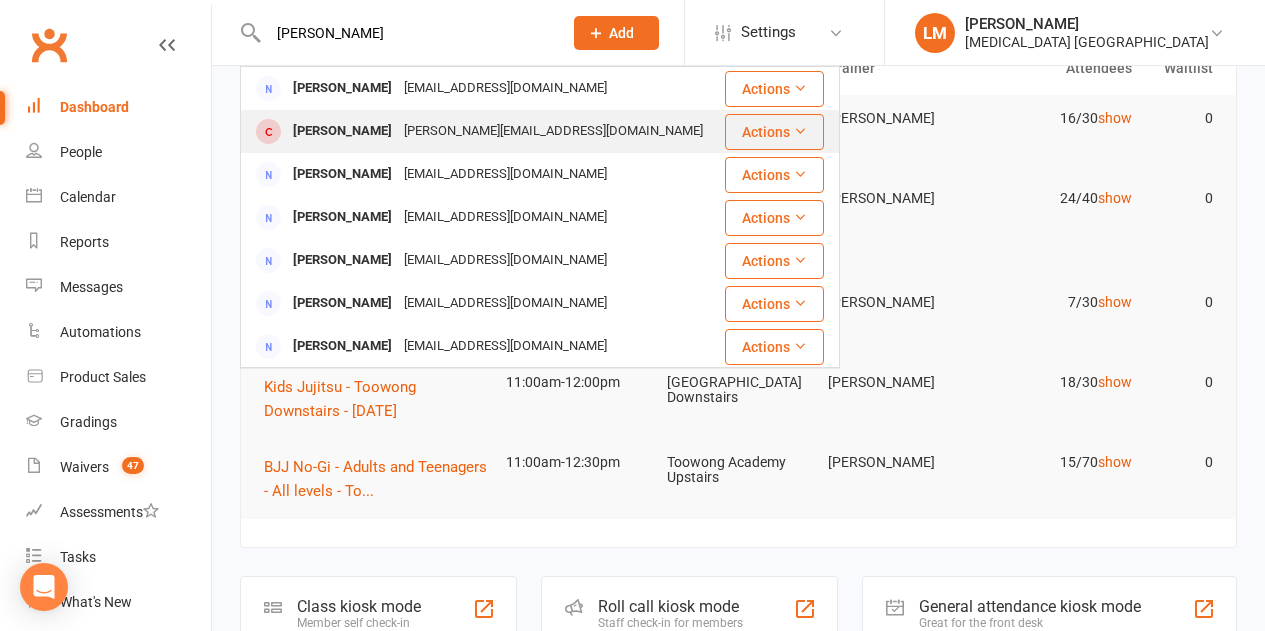 type on "[PERSON_NAME]" 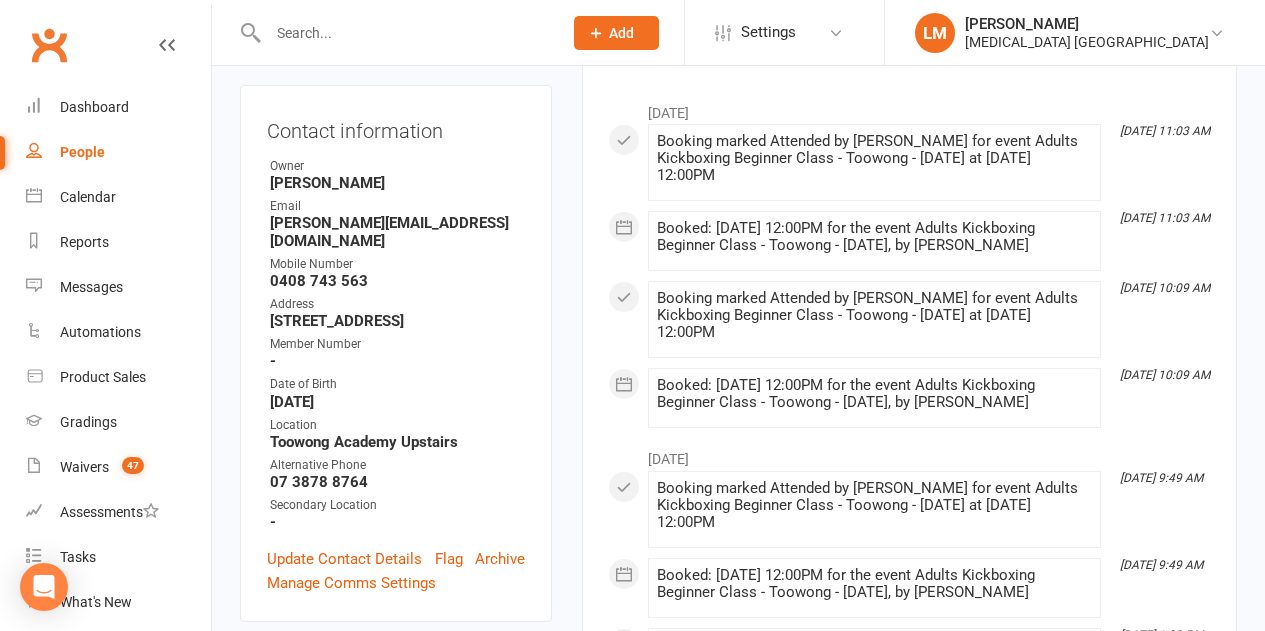 scroll, scrollTop: 300, scrollLeft: 0, axis: vertical 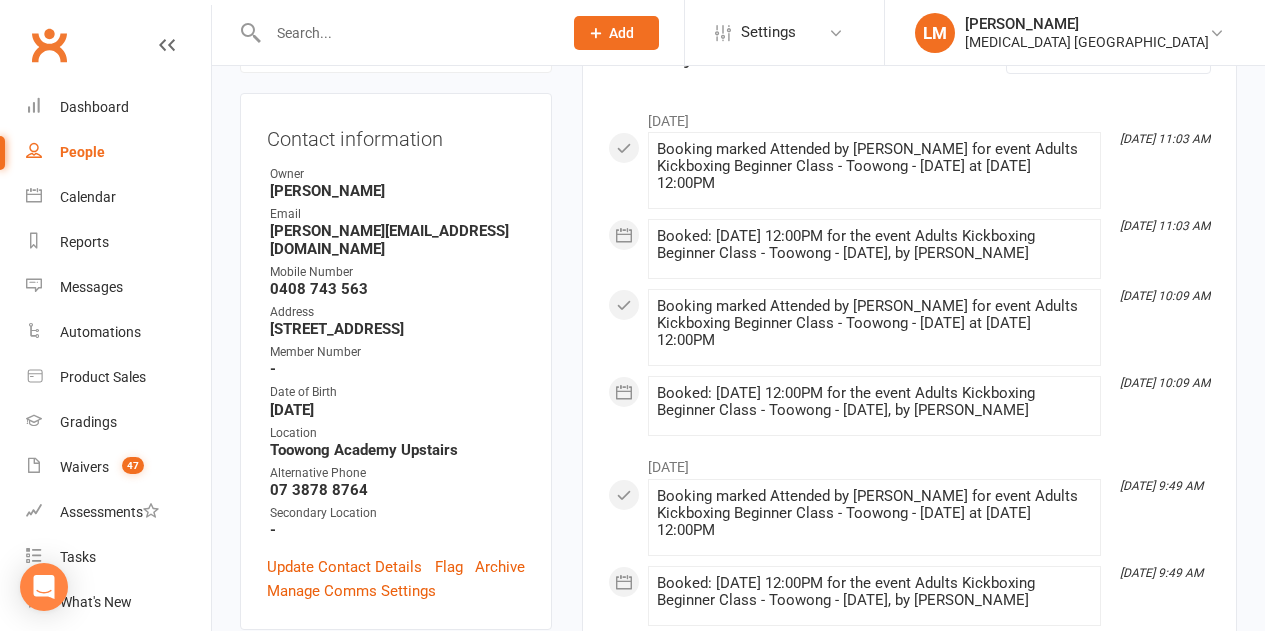 drag, startPoint x: 395, startPoint y: 47, endPoint x: 389, endPoint y: 37, distance: 11.661903 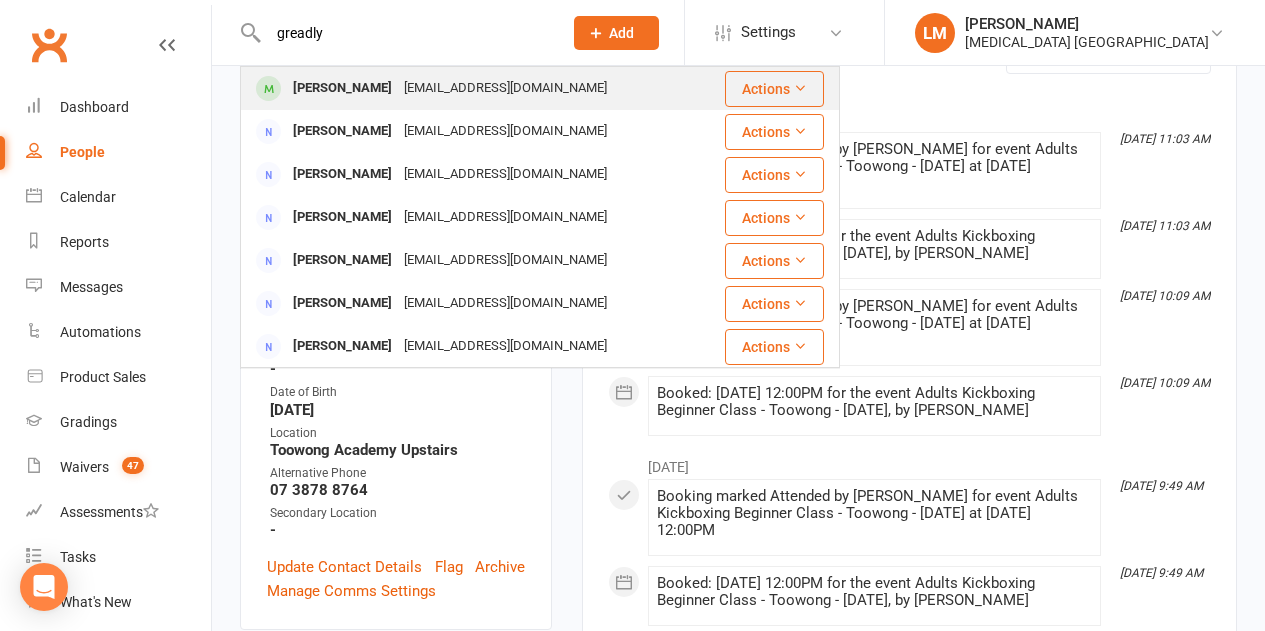 type on "greadly" 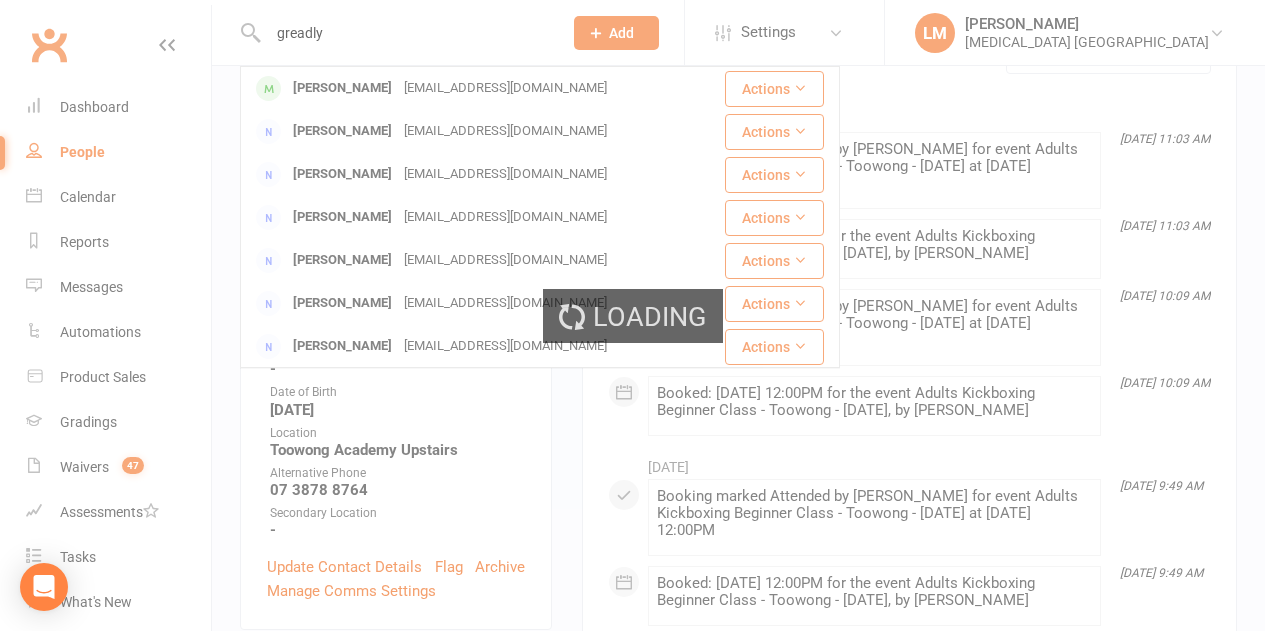 type 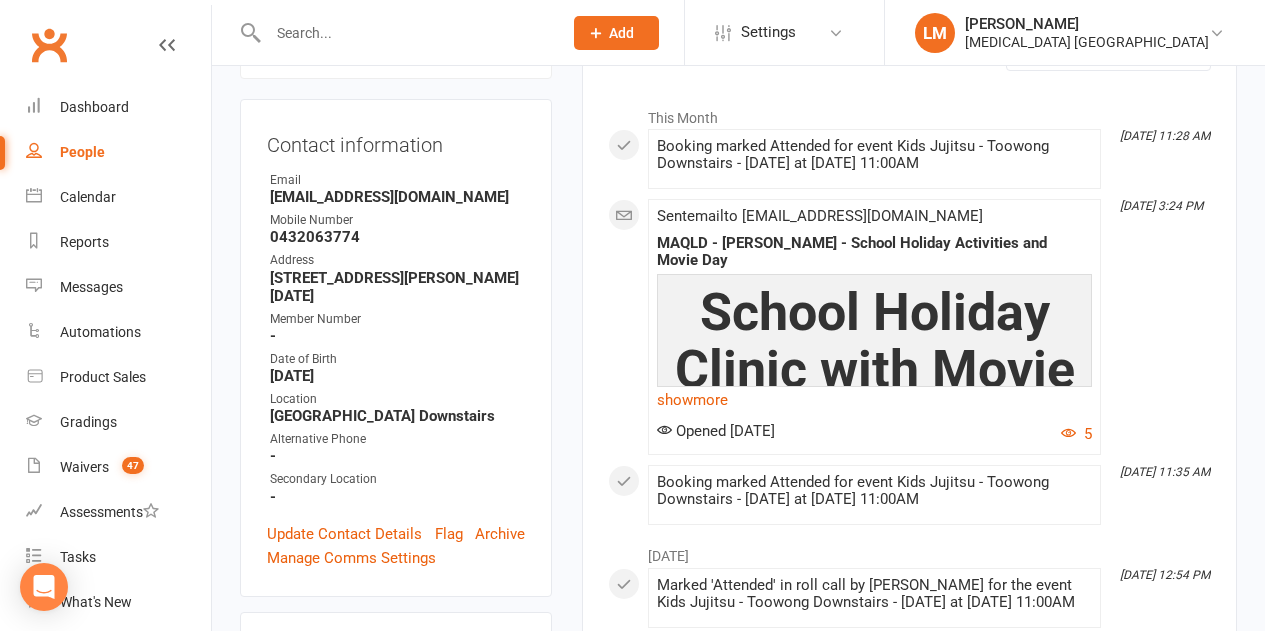 scroll, scrollTop: 300, scrollLeft: 0, axis: vertical 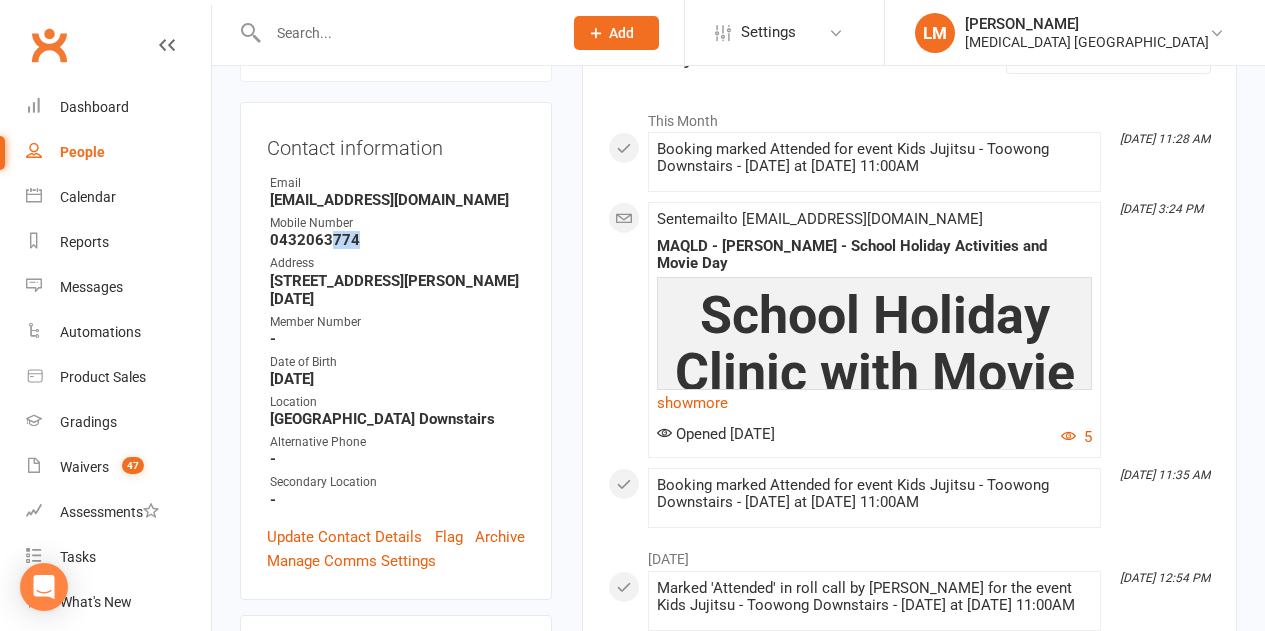 drag, startPoint x: 328, startPoint y: 191, endPoint x: 504, endPoint y: 196, distance: 176.07101 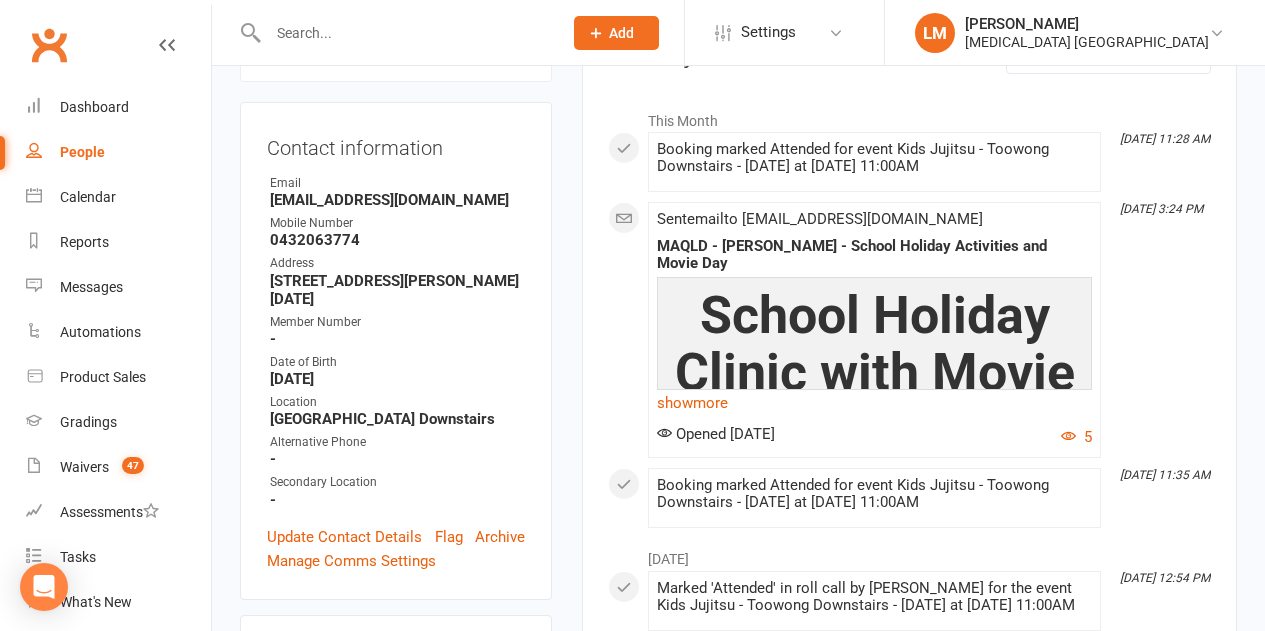 click on "[STREET_ADDRESS][PERSON_NAME][DATE]" at bounding box center [397, 290] 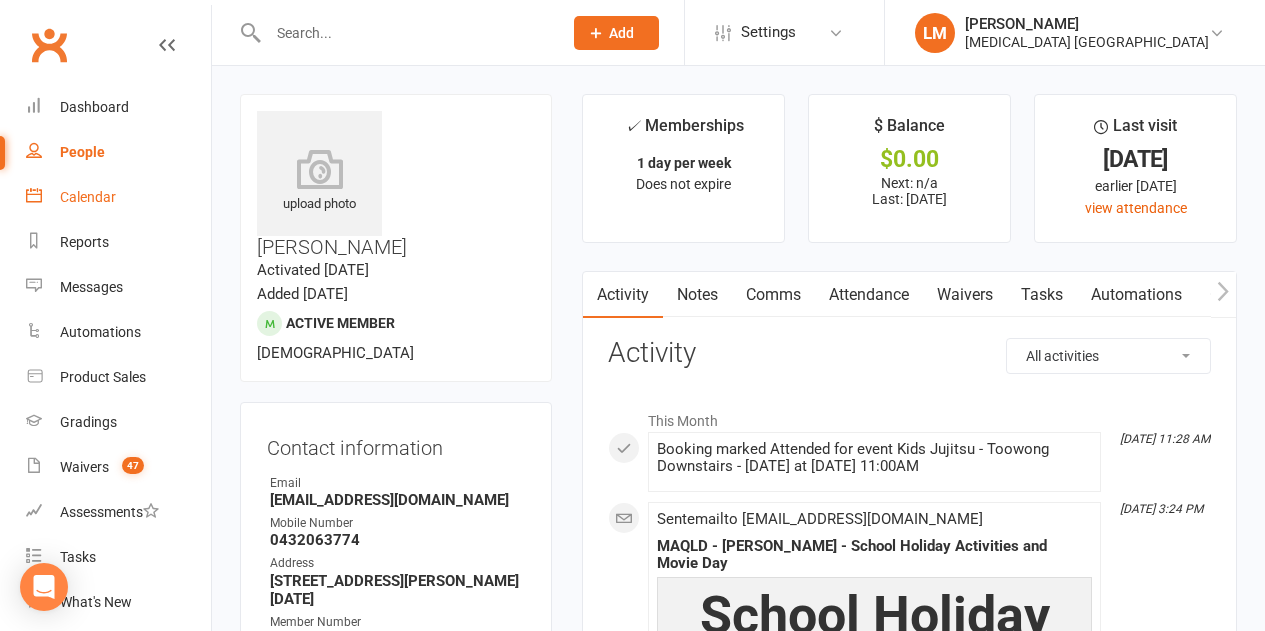 click on "Calendar" at bounding box center [88, 197] 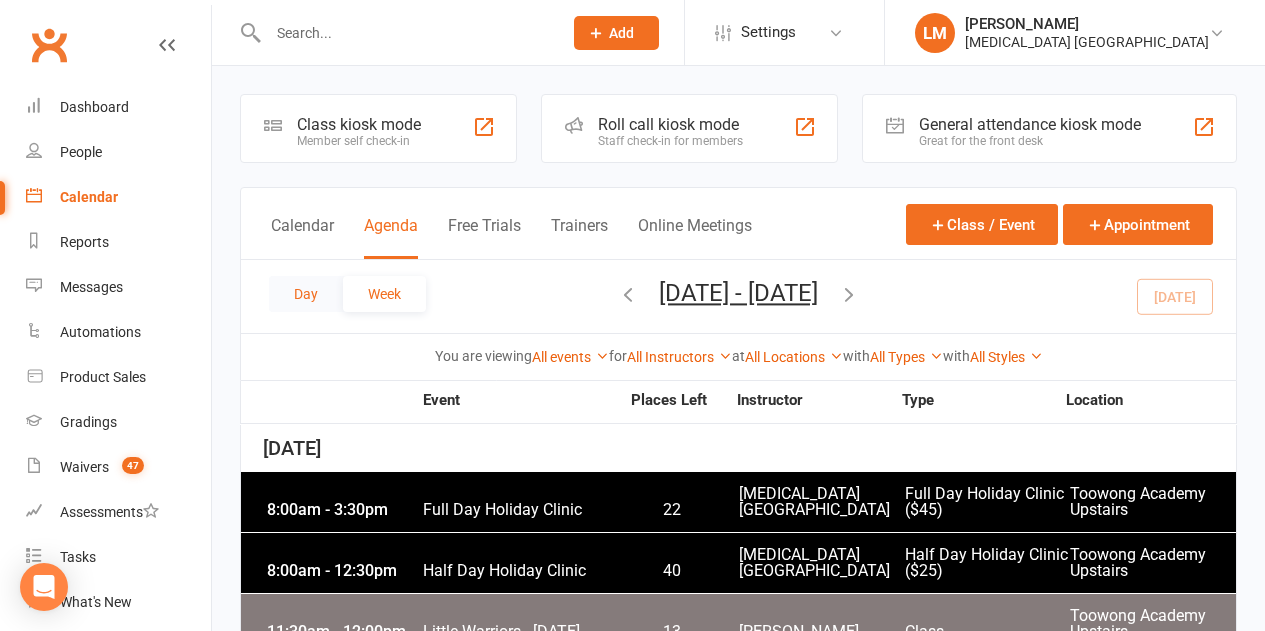 click on "Day" at bounding box center [306, 294] 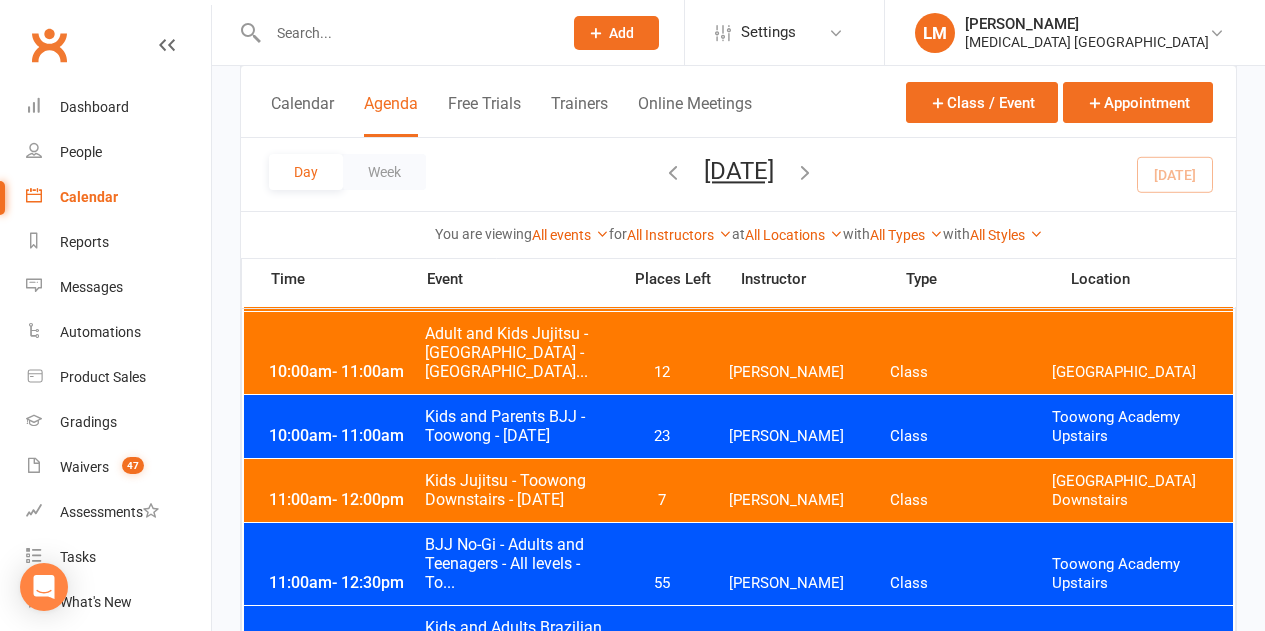scroll, scrollTop: 1000, scrollLeft: 0, axis: vertical 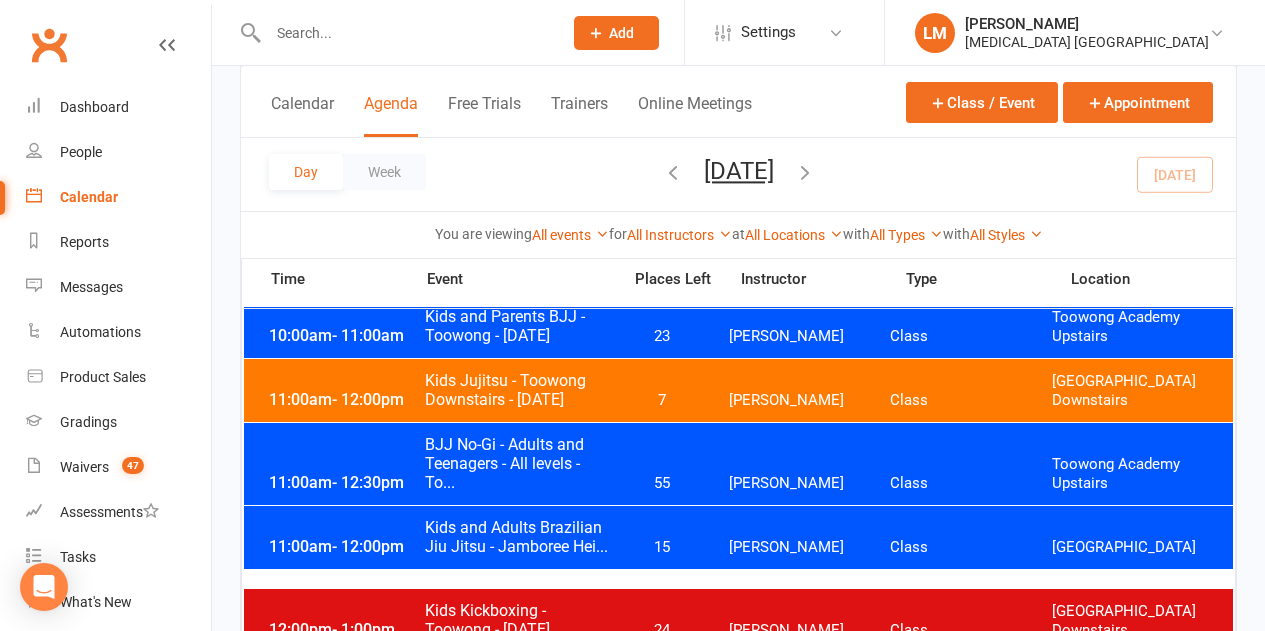 click on "11:00am  - 12:30pm BJJ No-Gi - Adults and Teenagers - All levels - To... 55 [PERSON_NAME] Class Toowong Academy Upstairs" at bounding box center (738, 464) 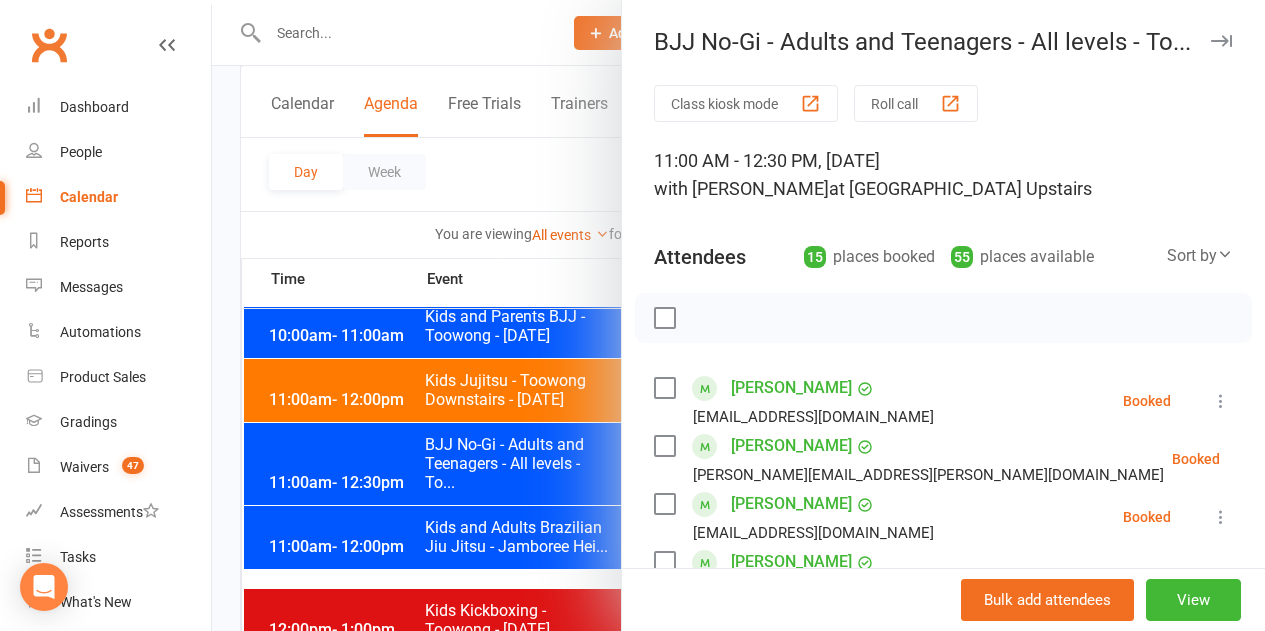 click at bounding box center [664, 318] 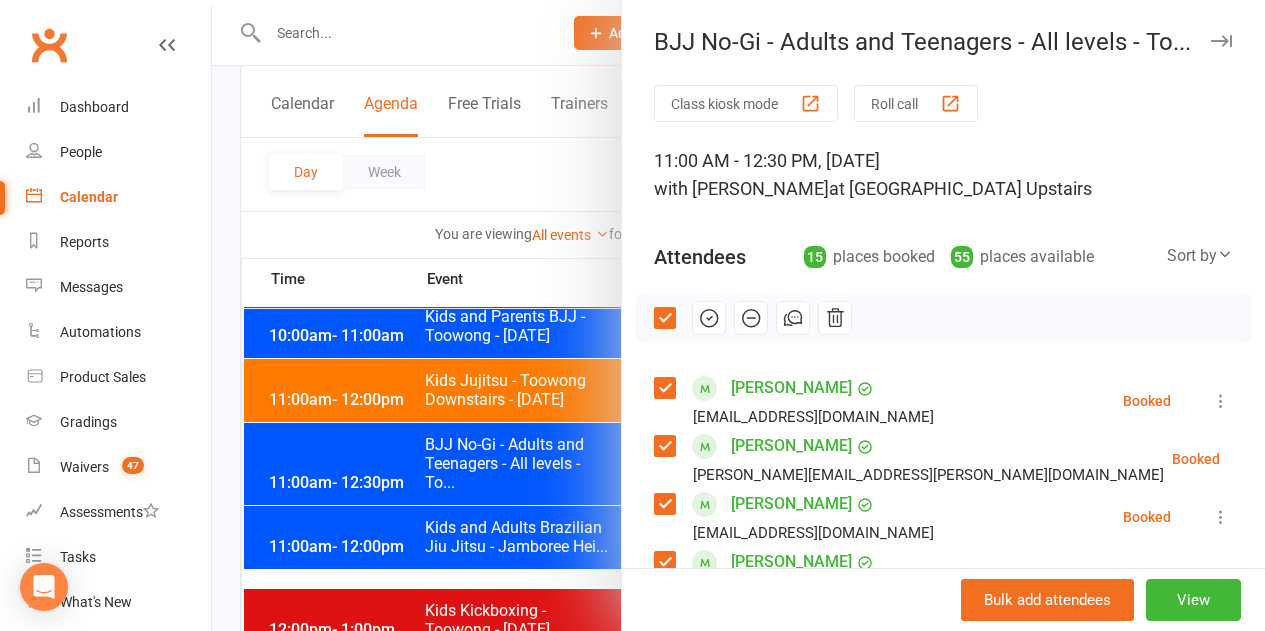 click 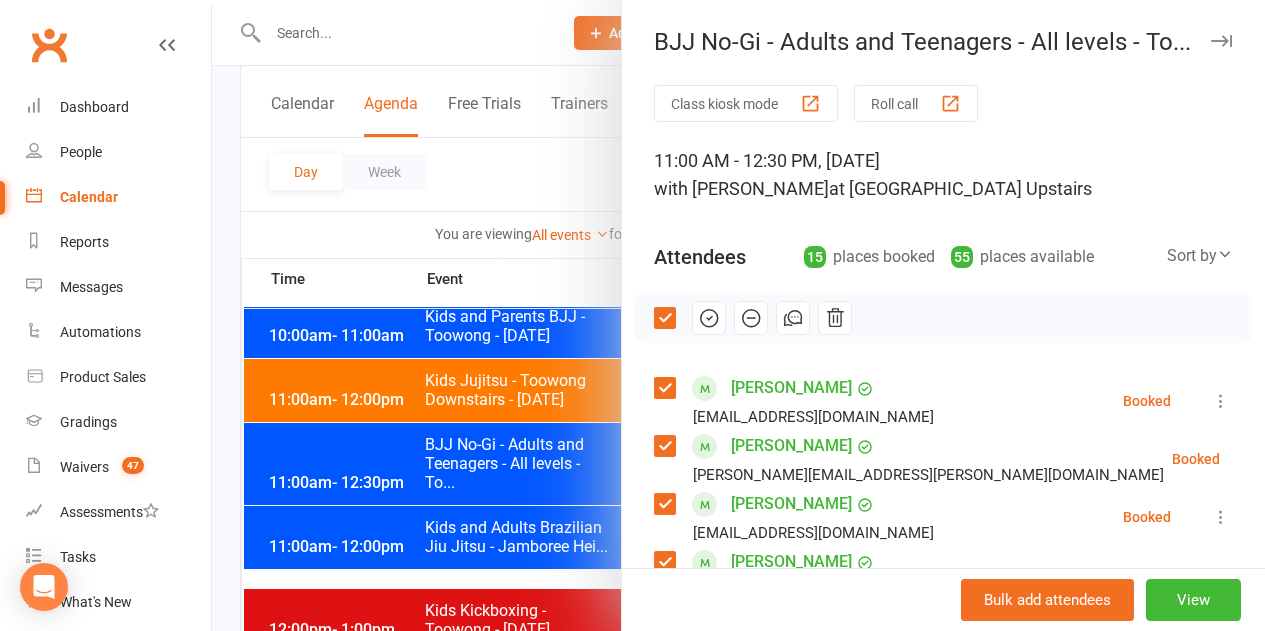 click at bounding box center (664, 318) 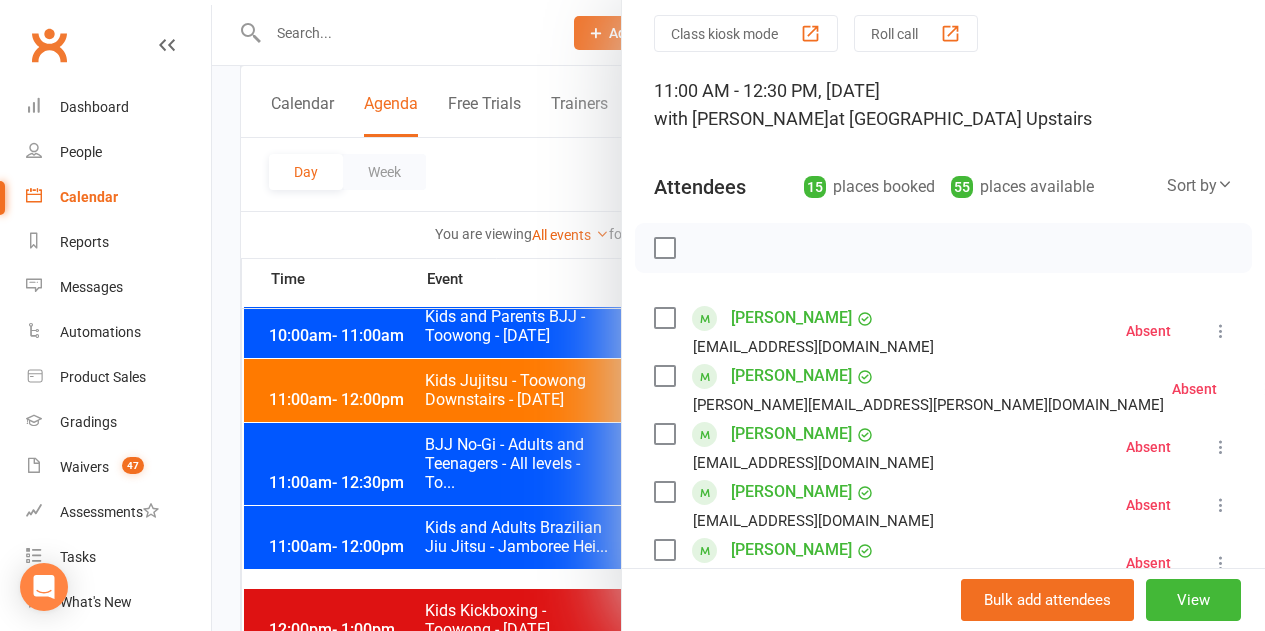 scroll, scrollTop: 100, scrollLeft: 0, axis: vertical 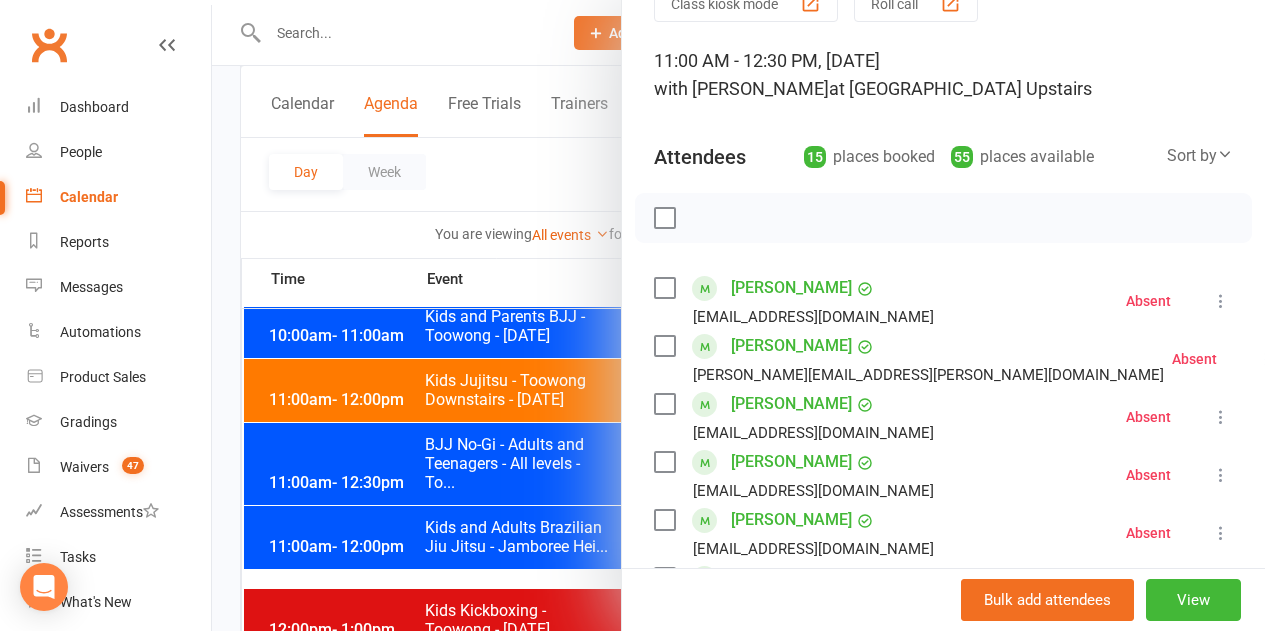 click at bounding box center [664, 404] 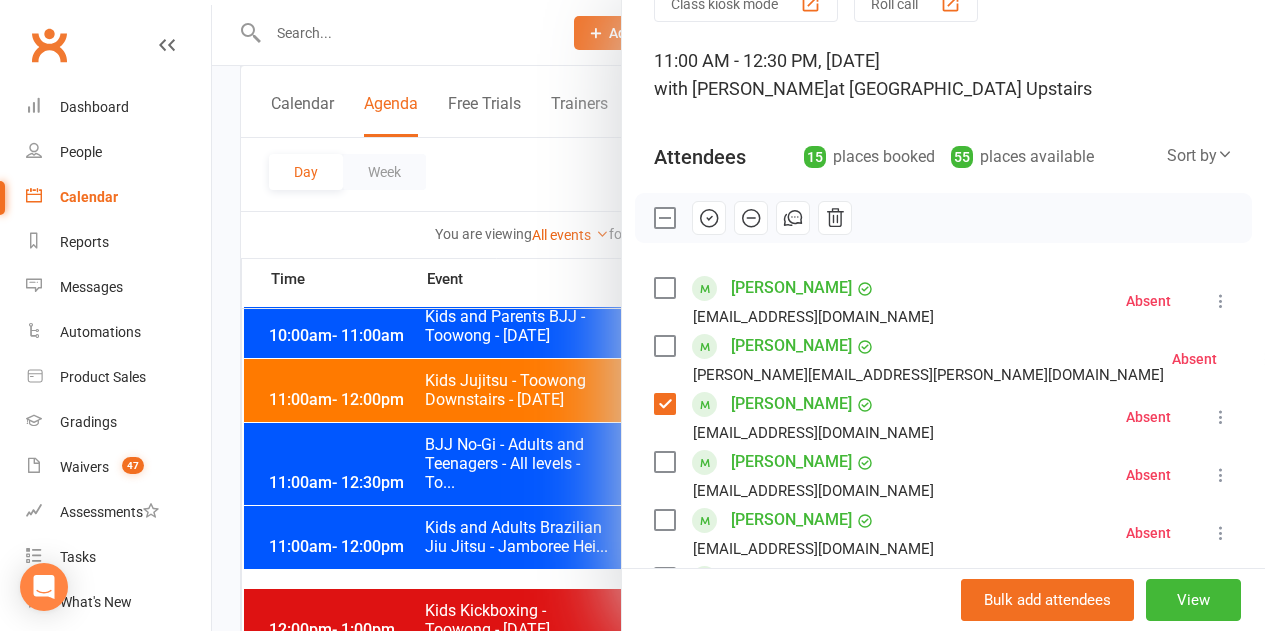 click at bounding box center [664, 520] 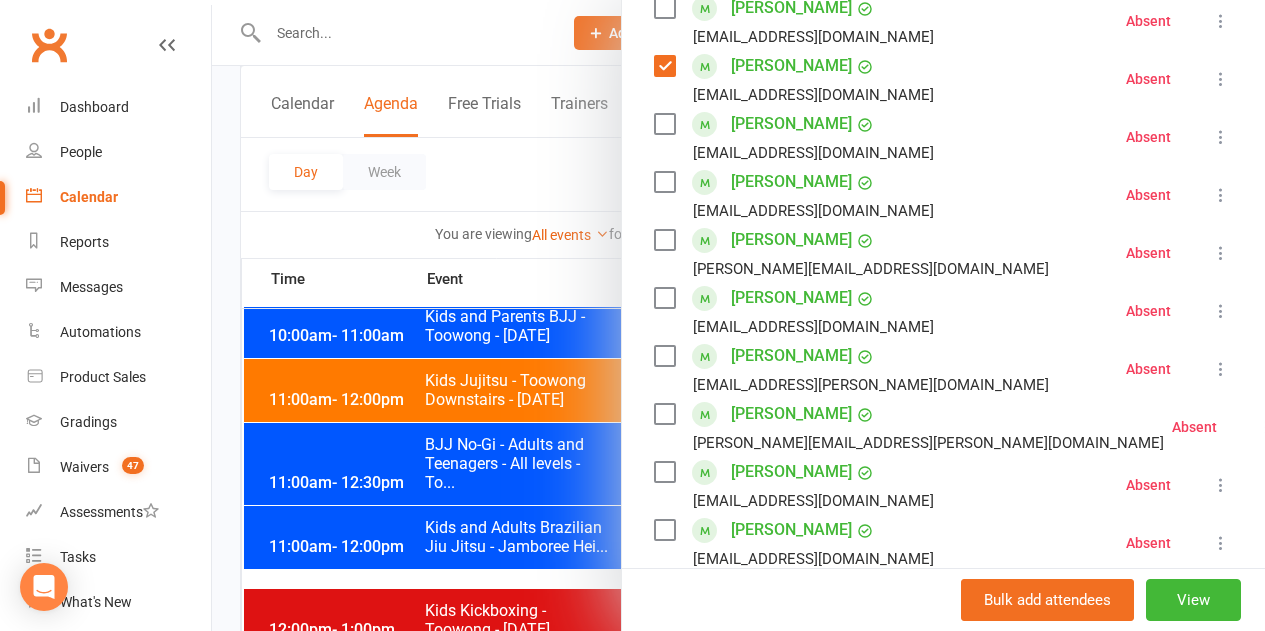 scroll, scrollTop: 600, scrollLeft: 0, axis: vertical 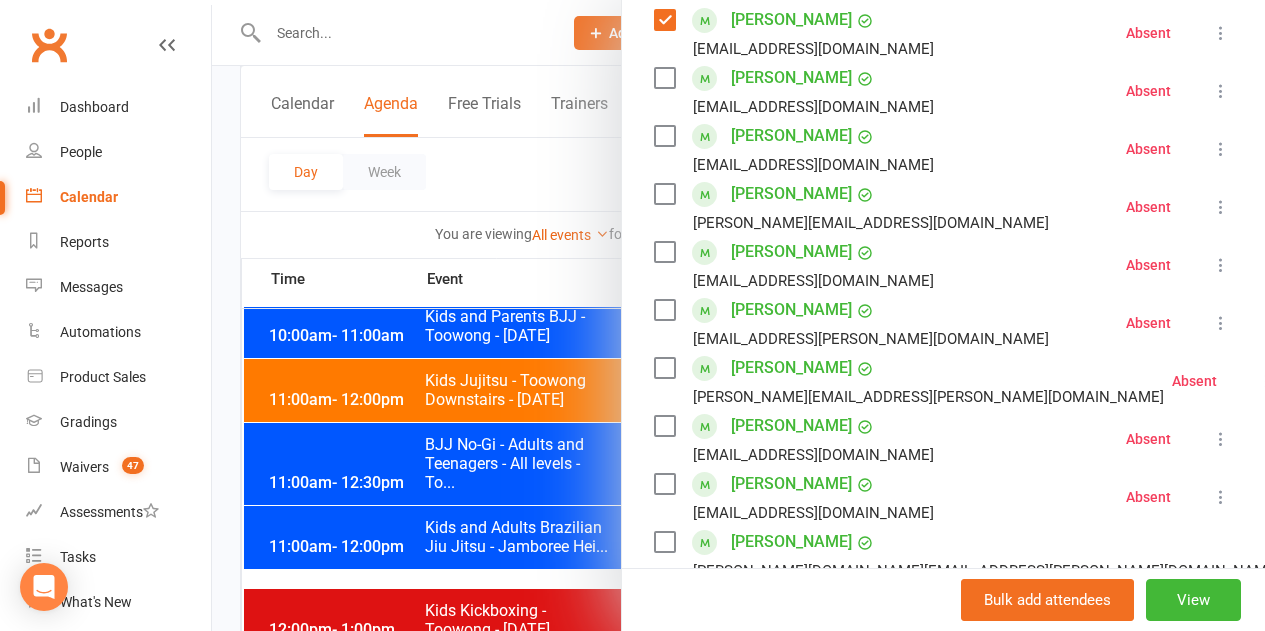 click at bounding box center [664, 426] 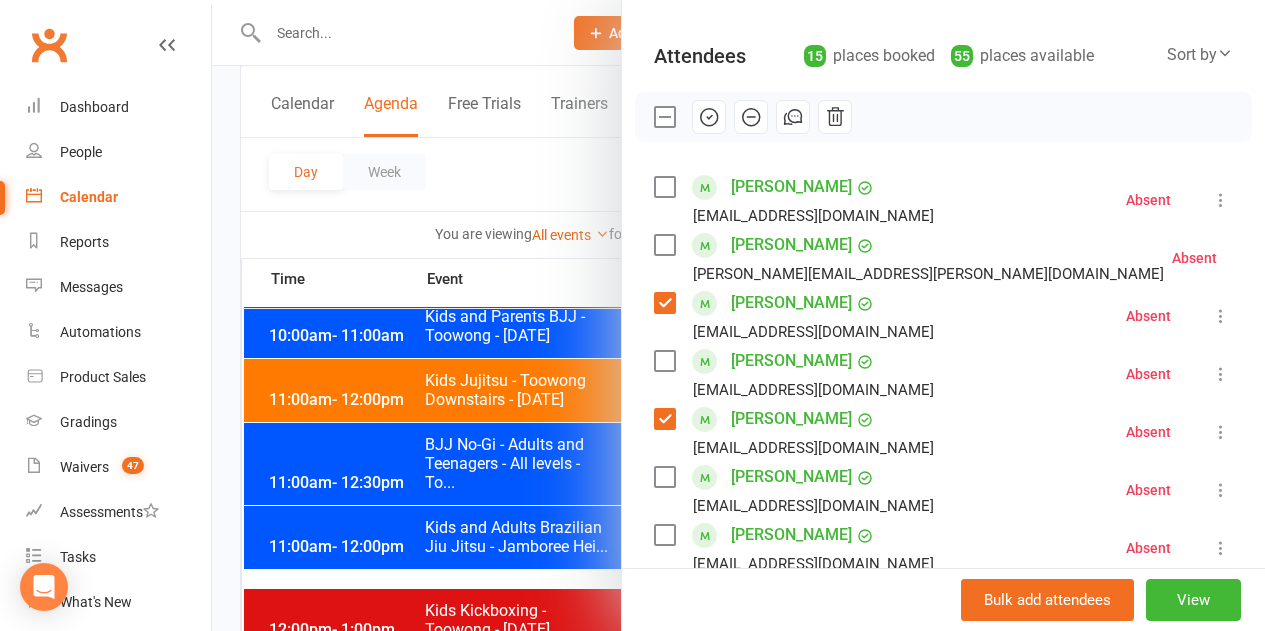 scroll, scrollTop: 200, scrollLeft: 0, axis: vertical 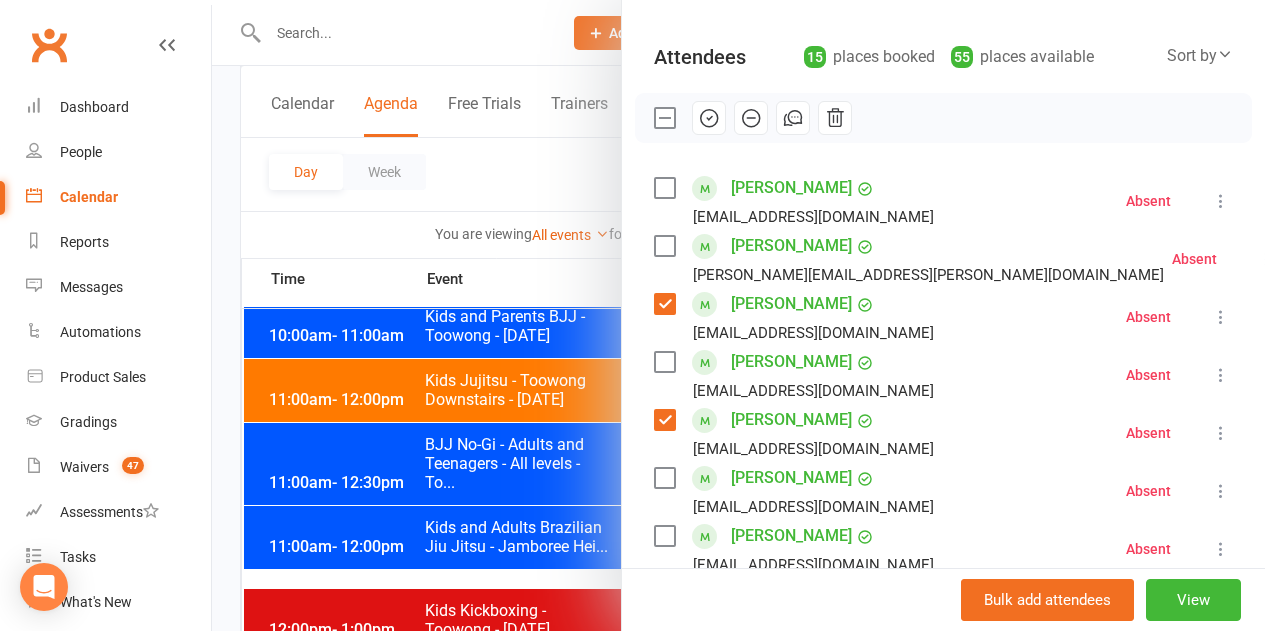 click 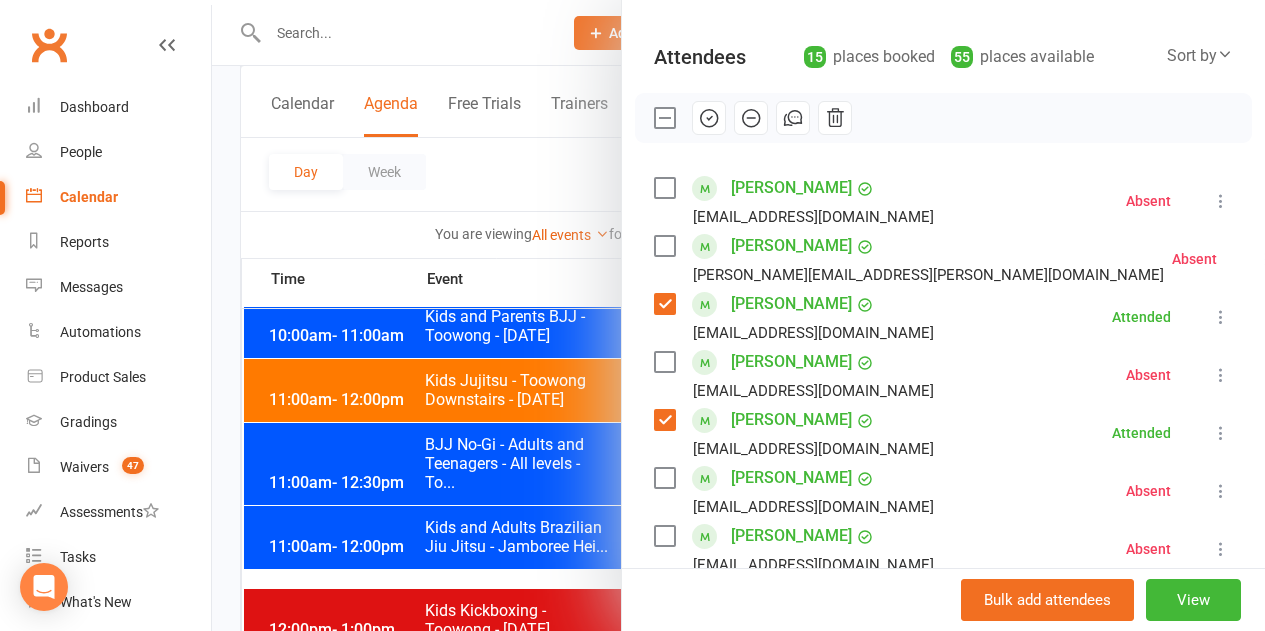 click at bounding box center [738, 315] 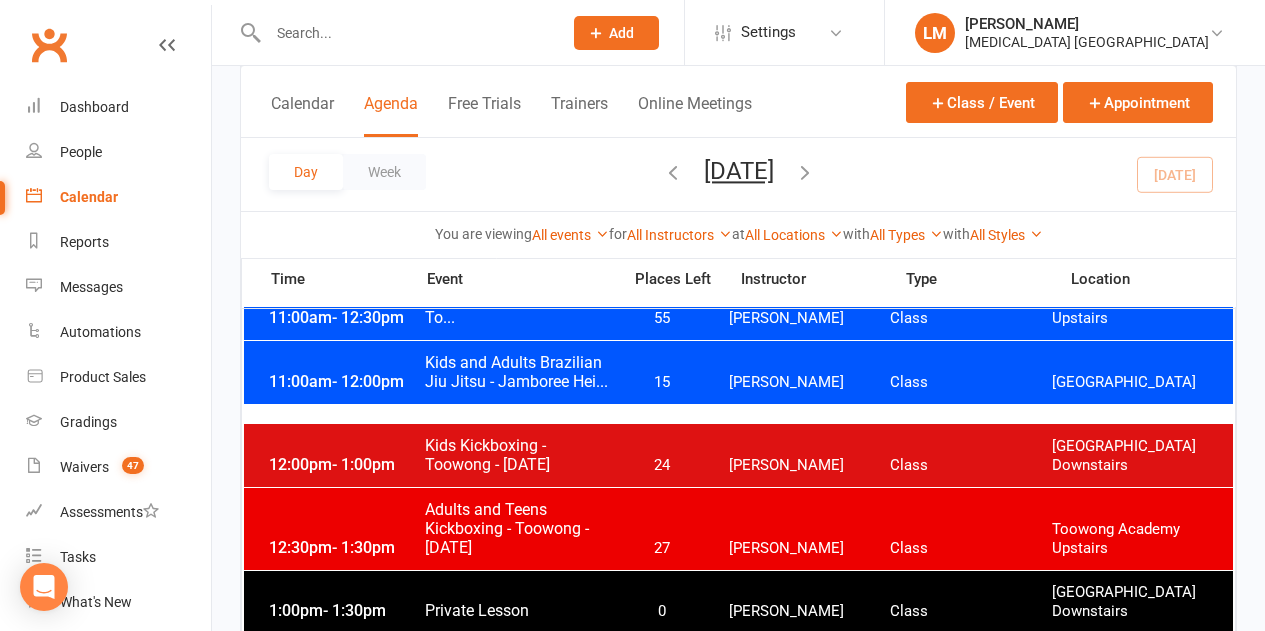 scroll, scrollTop: 1200, scrollLeft: 0, axis: vertical 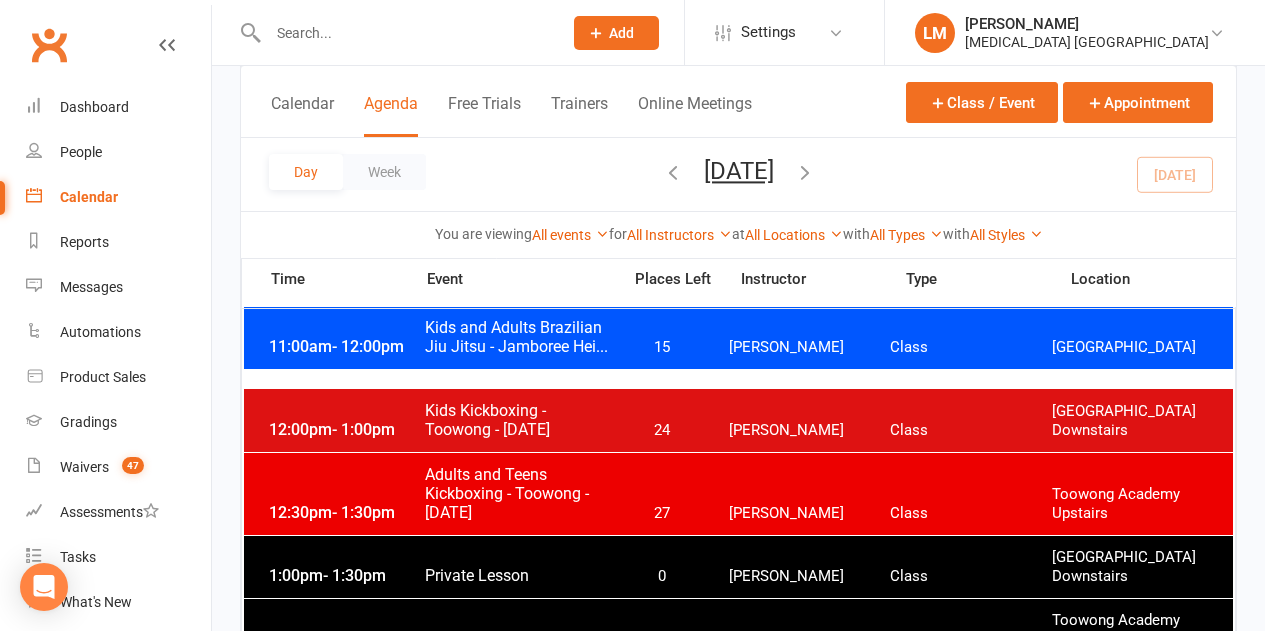 click on "12:30pm  - 1:30pm Adults and Teens Kickboxing - Toowong - [DATE] 27 [PERSON_NAME] Class Toowong Academy Upstairs" at bounding box center [738, 494] 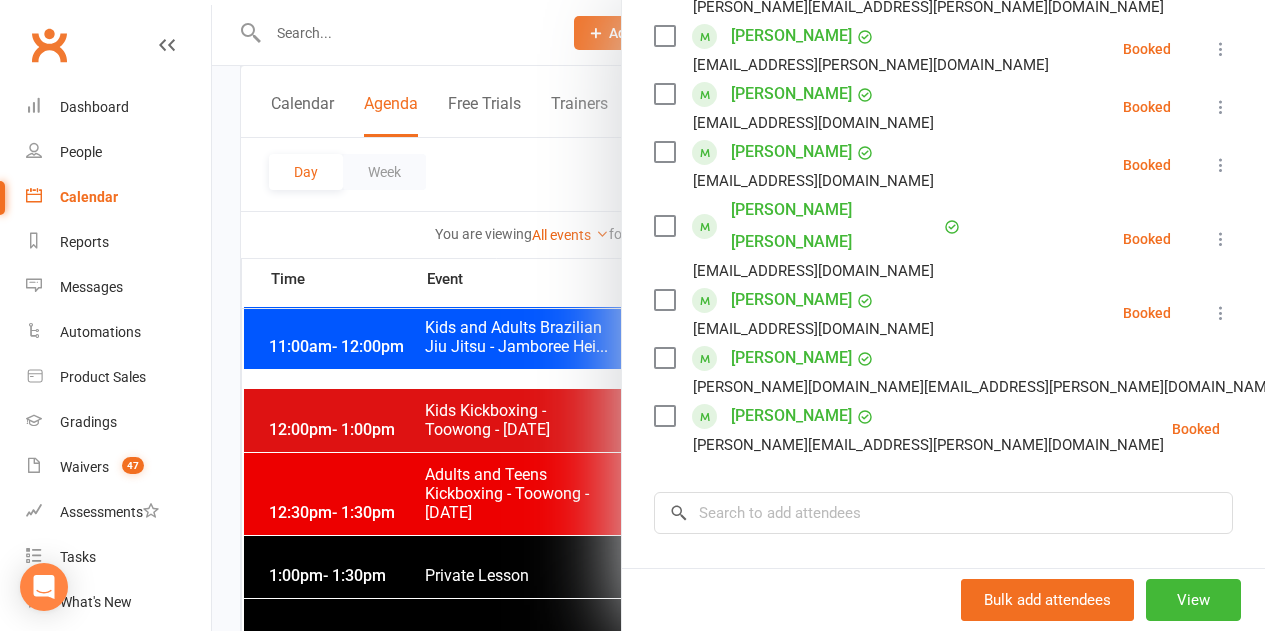 scroll, scrollTop: 800, scrollLeft: 0, axis: vertical 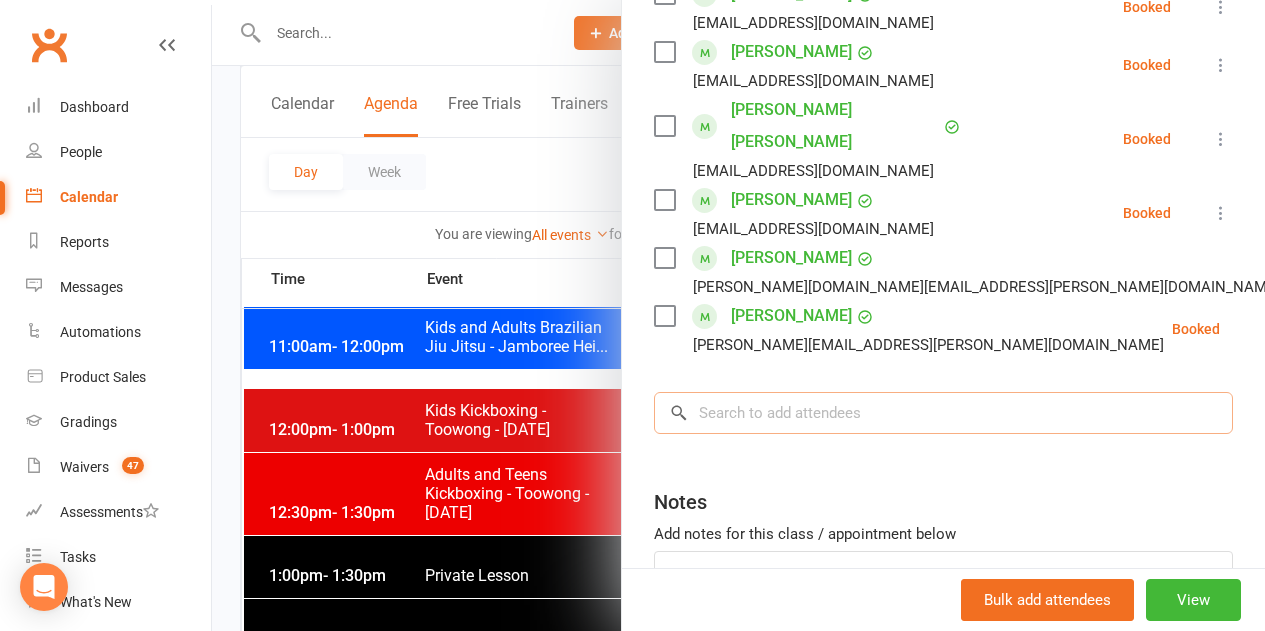 click at bounding box center (943, 413) 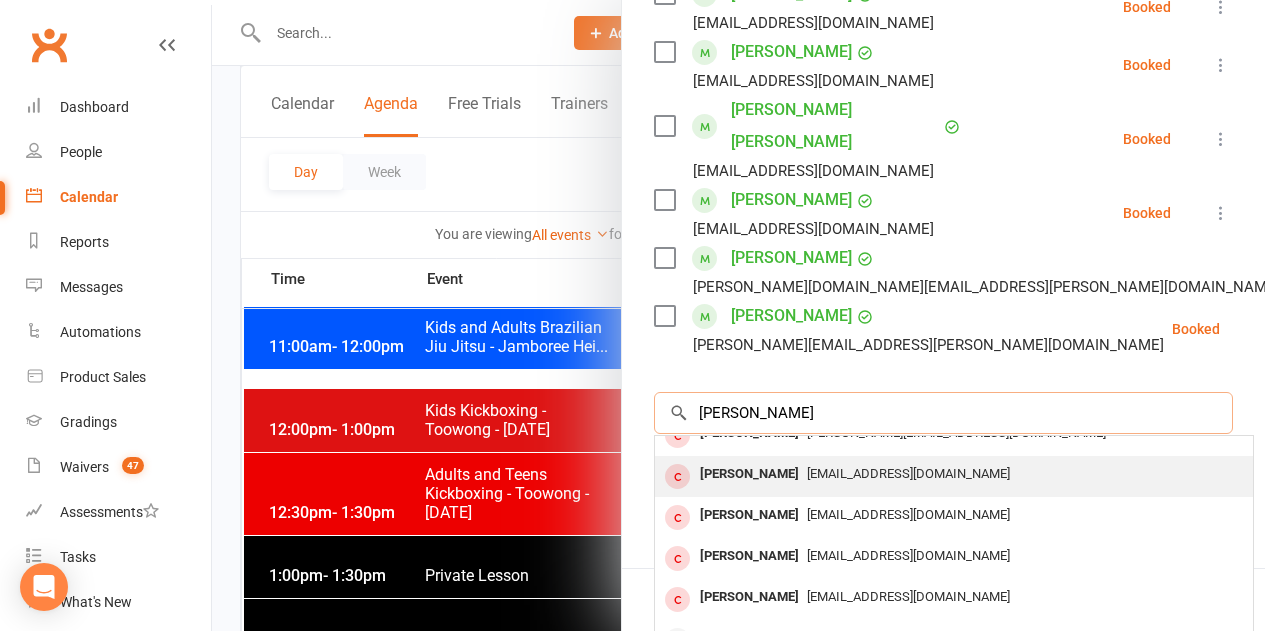 scroll, scrollTop: 0, scrollLeft: 0, axis: both 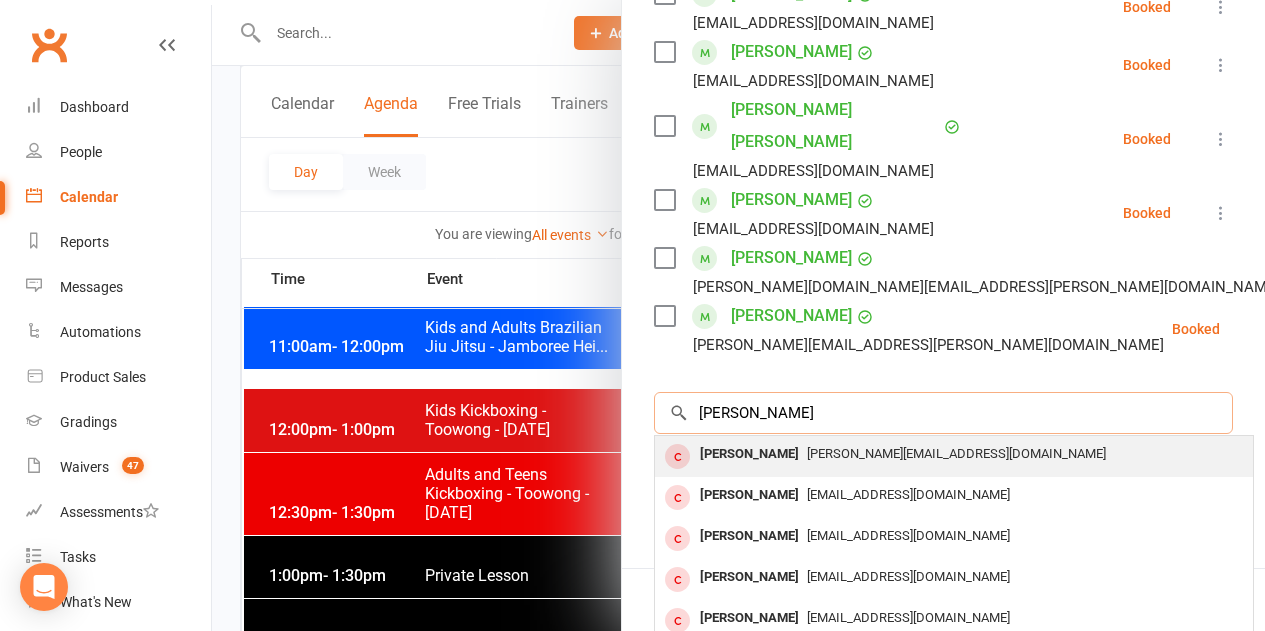 type on "[PERSON_NAME]" 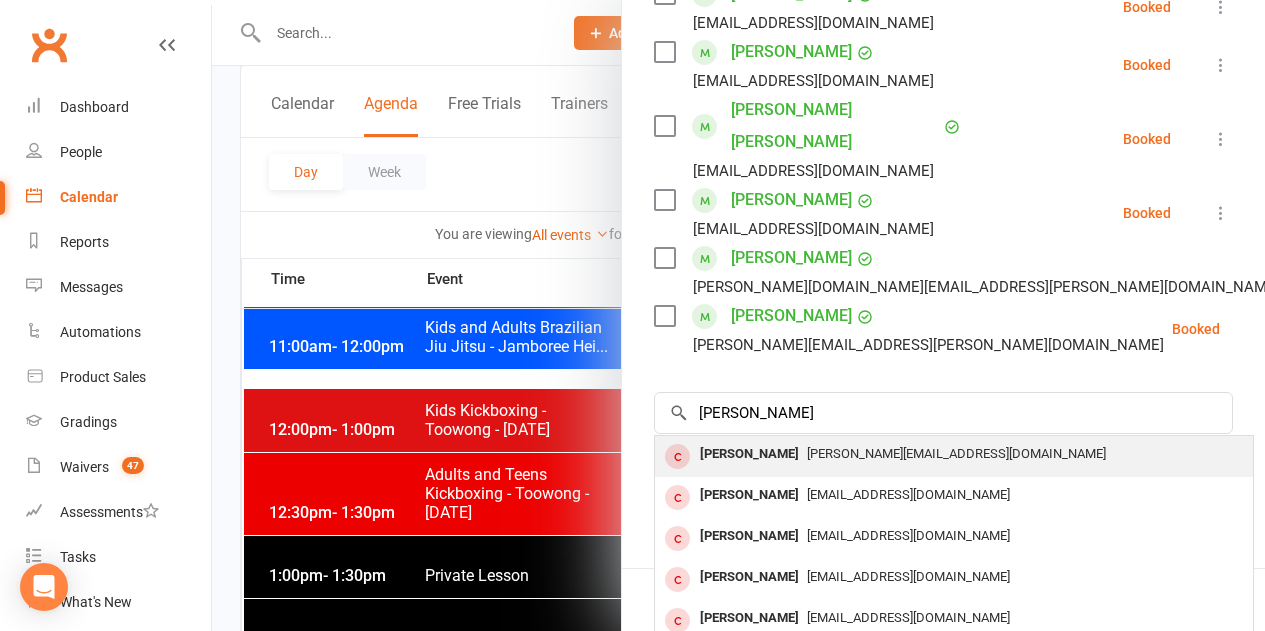 click on "[PERSON_NAME][EMAIL_ADDRESS][DOMAIN_NAME]" at bounding box center [956, 453] 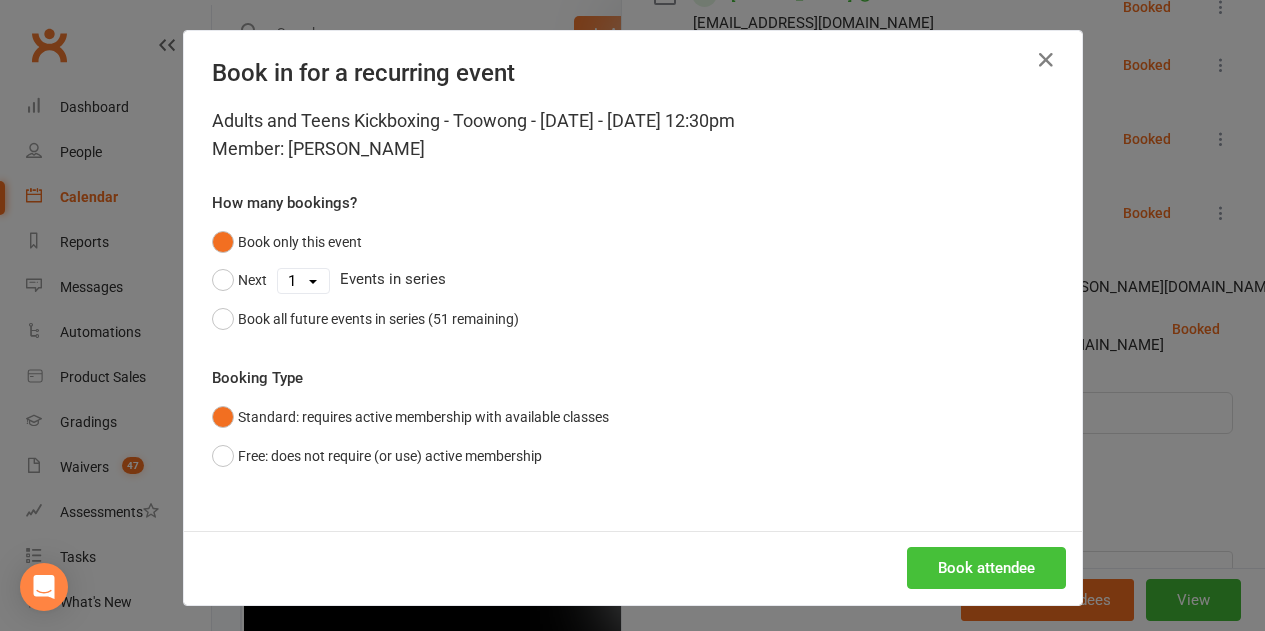 click on "Book attendee" at bounding box center (986, 568) 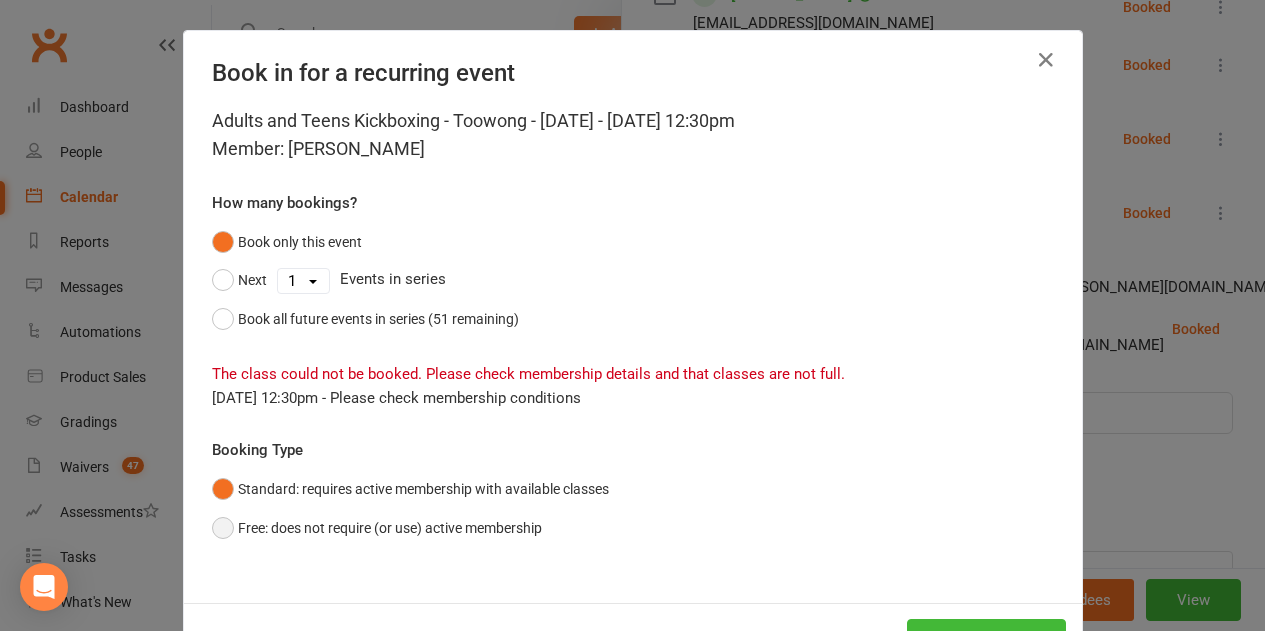 click on "Free: does not require (or use) active membership" at bounding box center [377, 528] 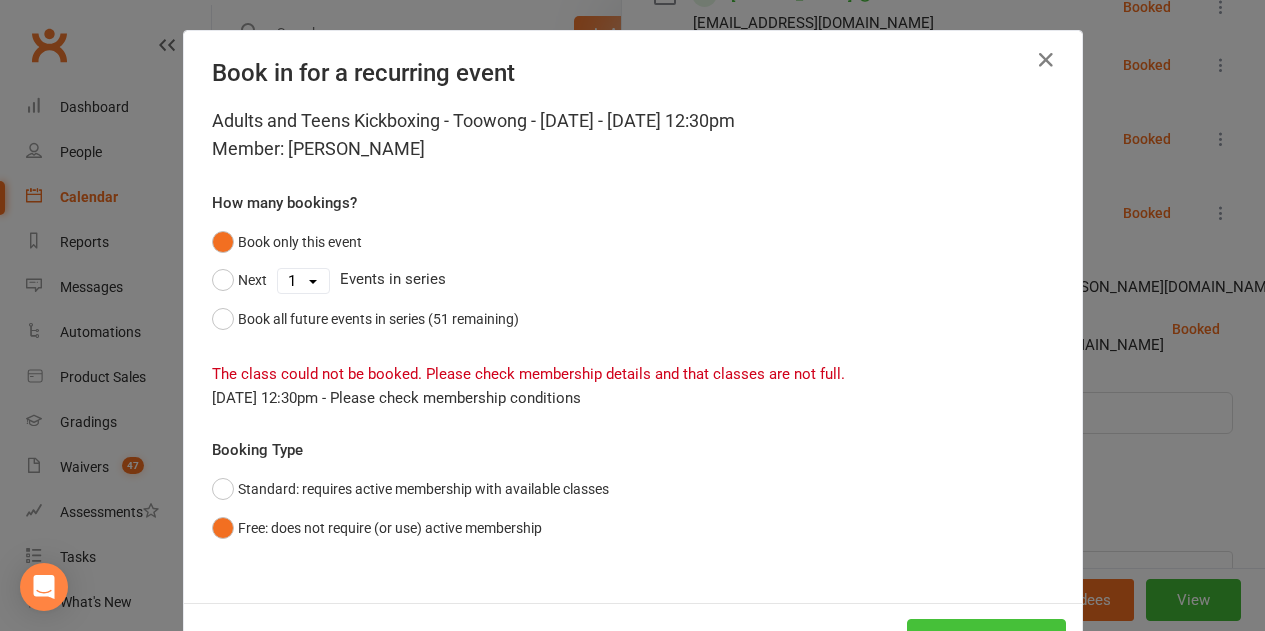click on "Book attendee" at bounding box center [986, 640] 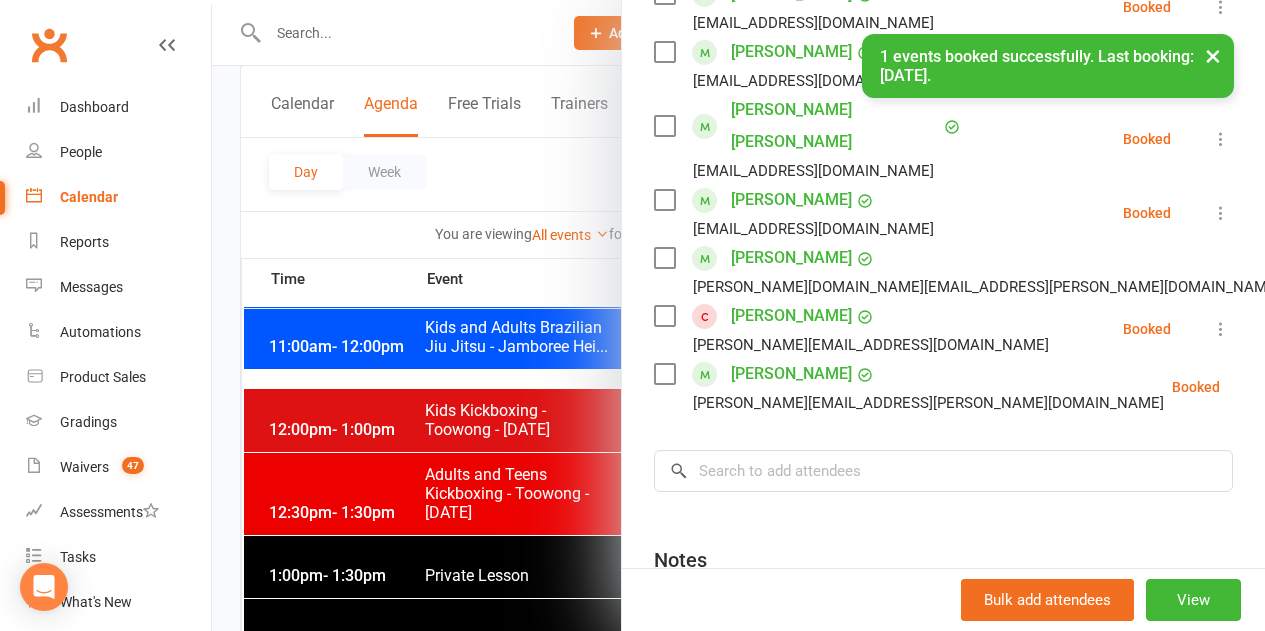 click at bounding box center (1221, 329) 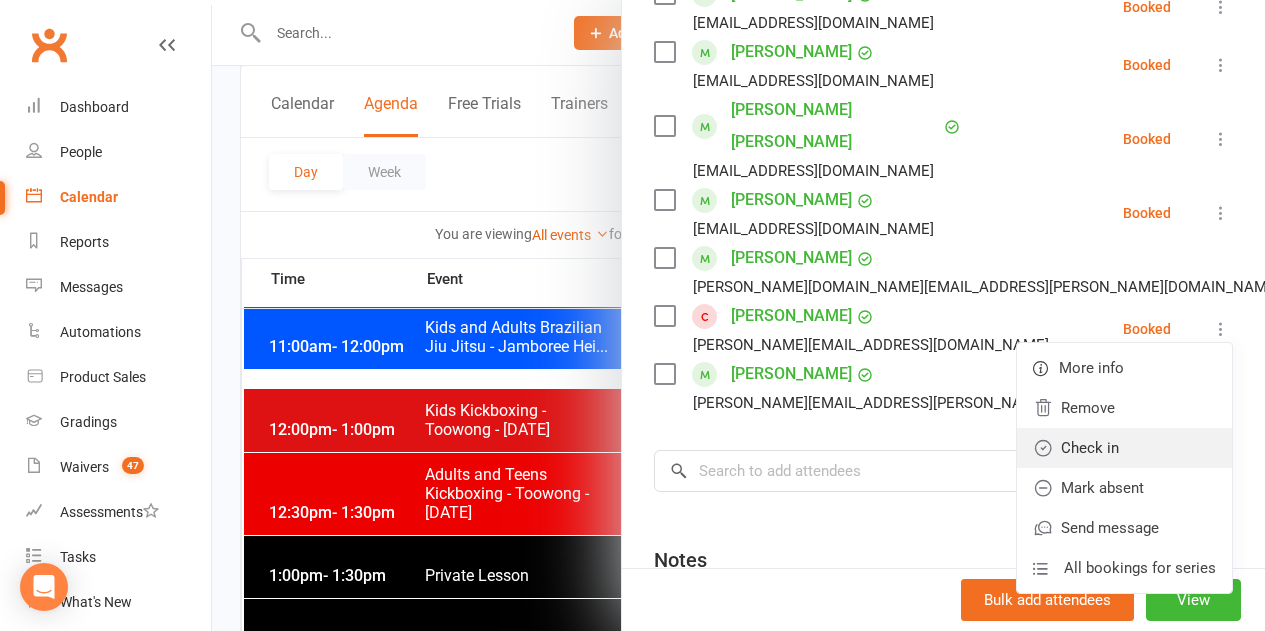 click on "Check in" at bounding box center (1124, 448) 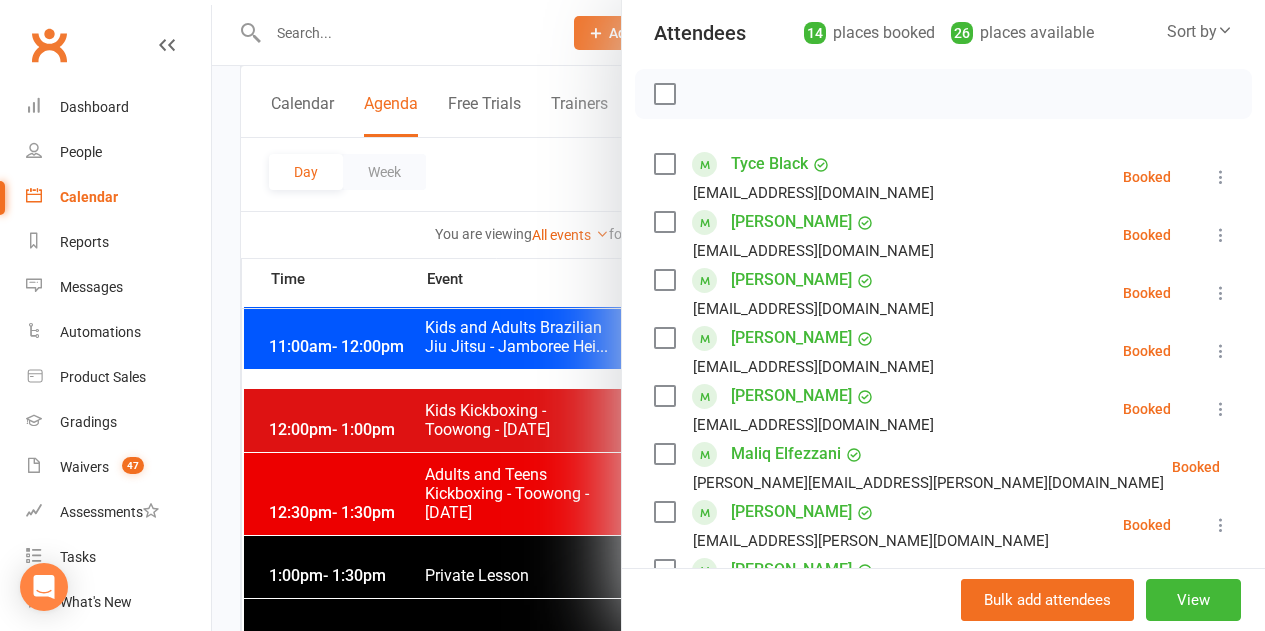 scroll, scrollTop: 100, scrollLeft: 0, axis: vertical 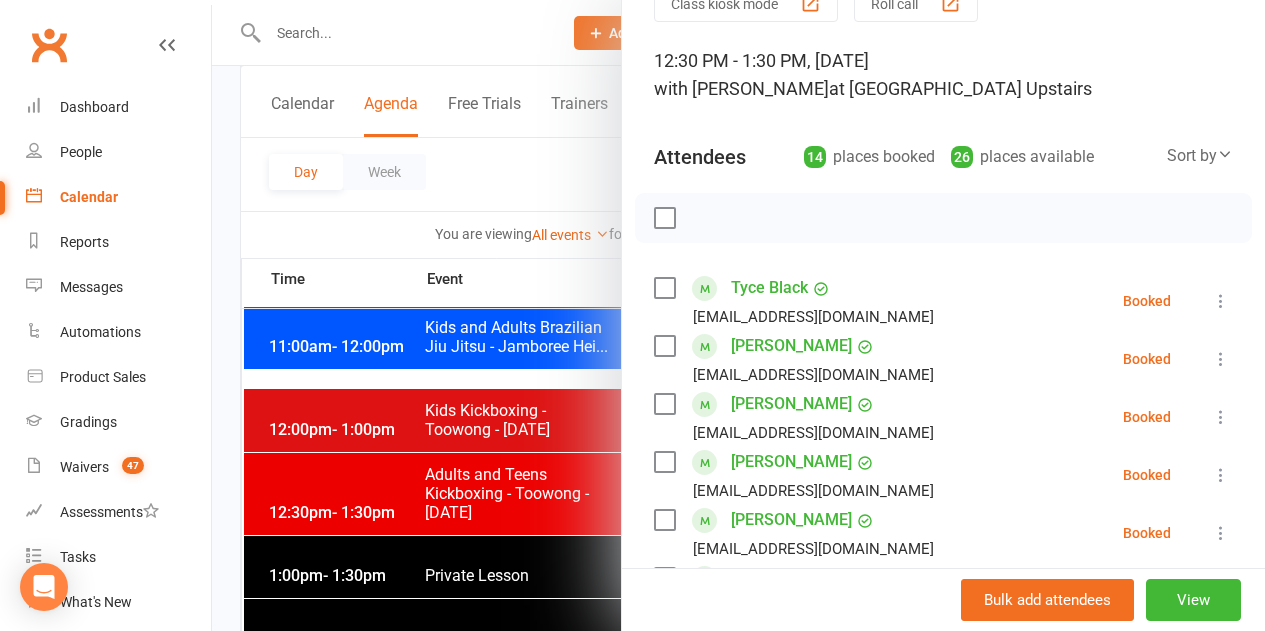 click at bounding box center [664, 218] 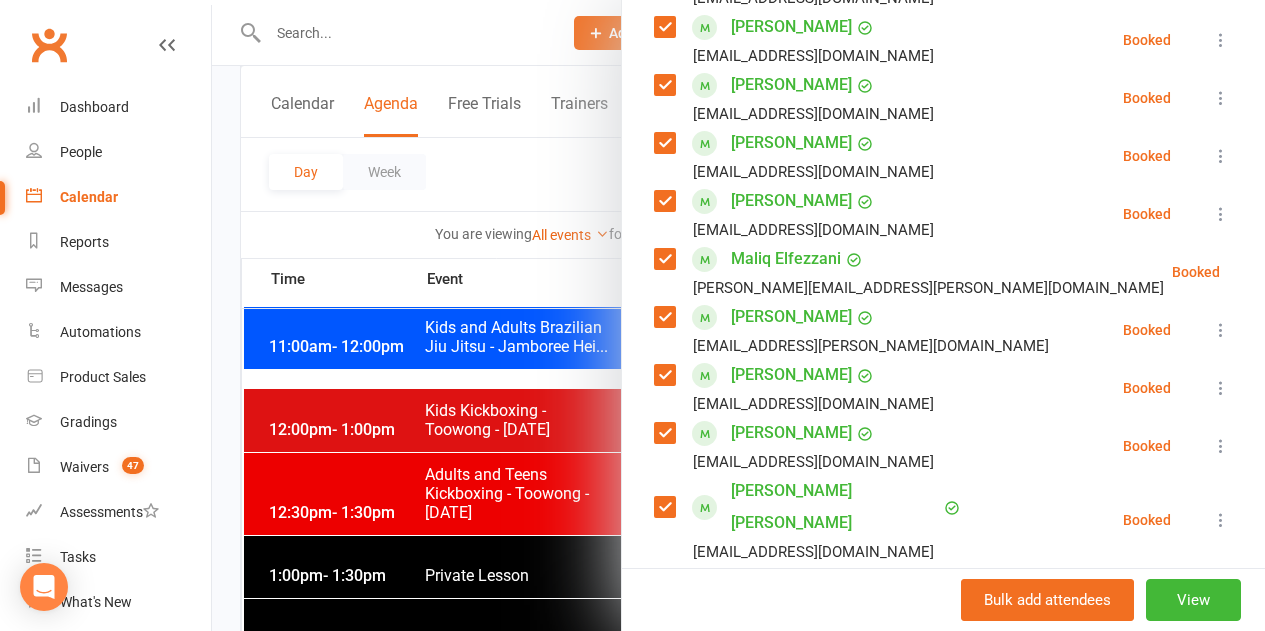 scroll, scrollTop: 600, scrollLeft: 0, axis: vertical 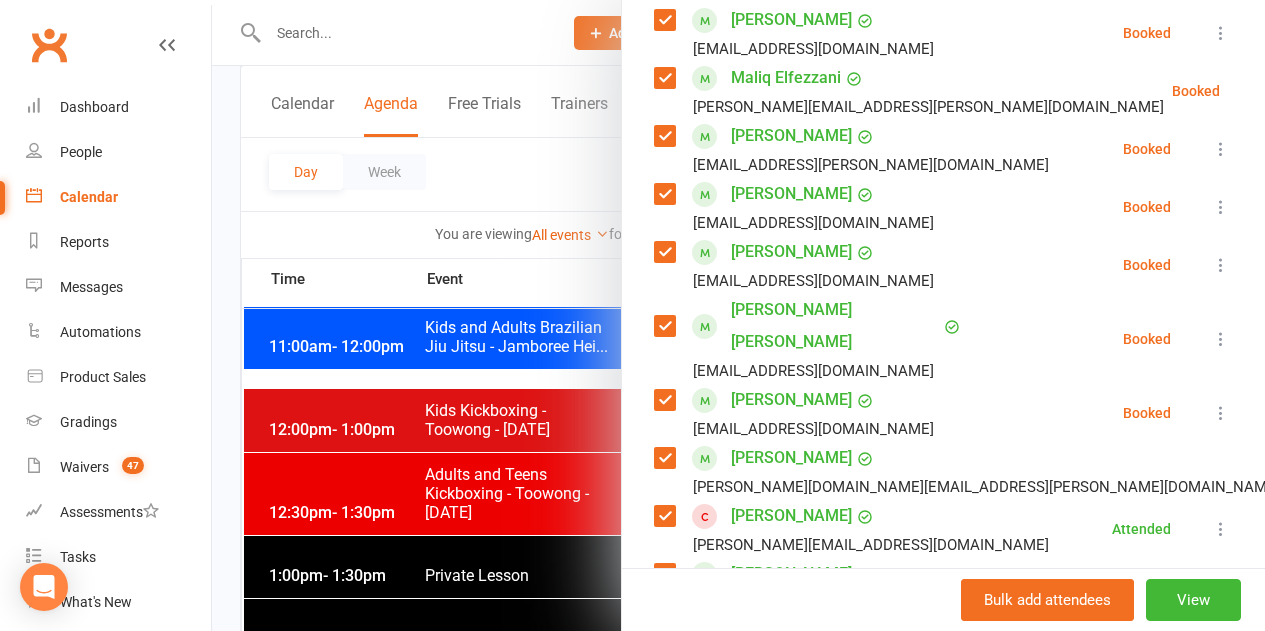 click at bounding box center (664, 516) 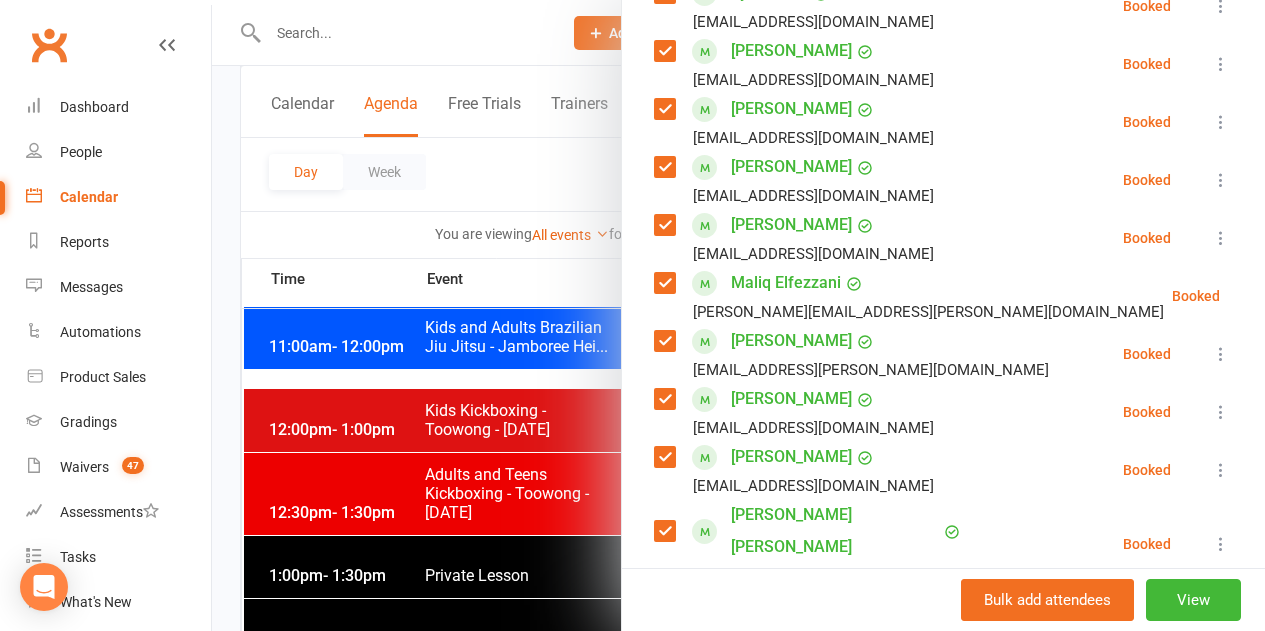scroll, scrollTop: 0, scrollLeft: 0, axis: both 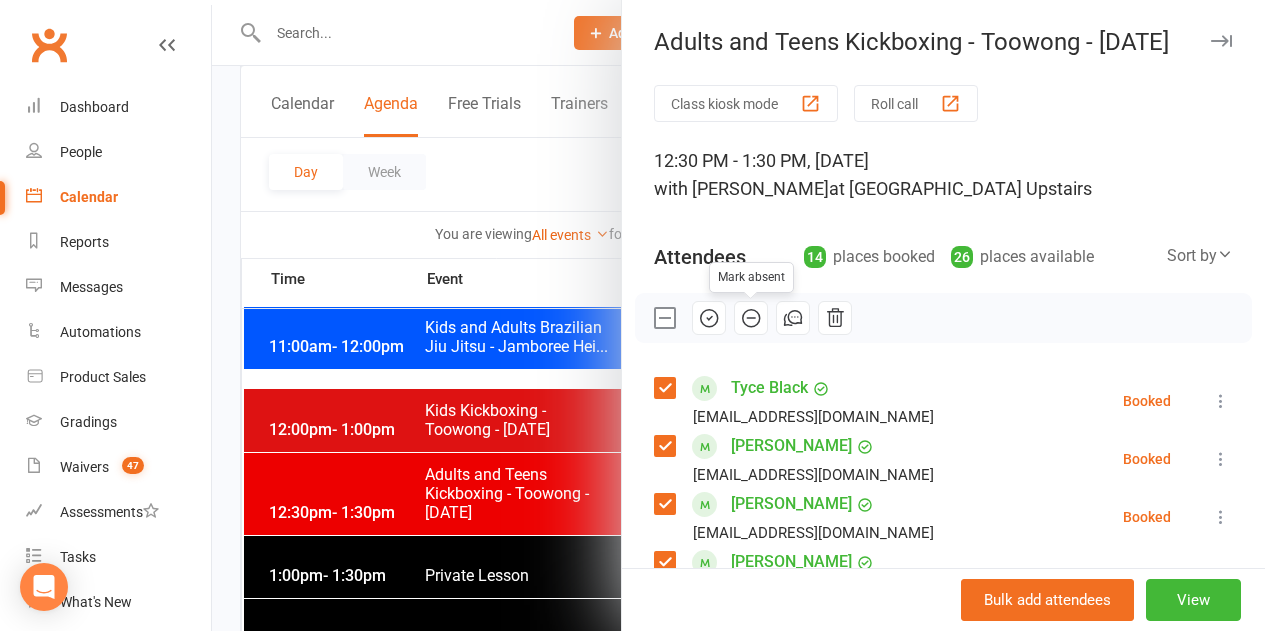 click 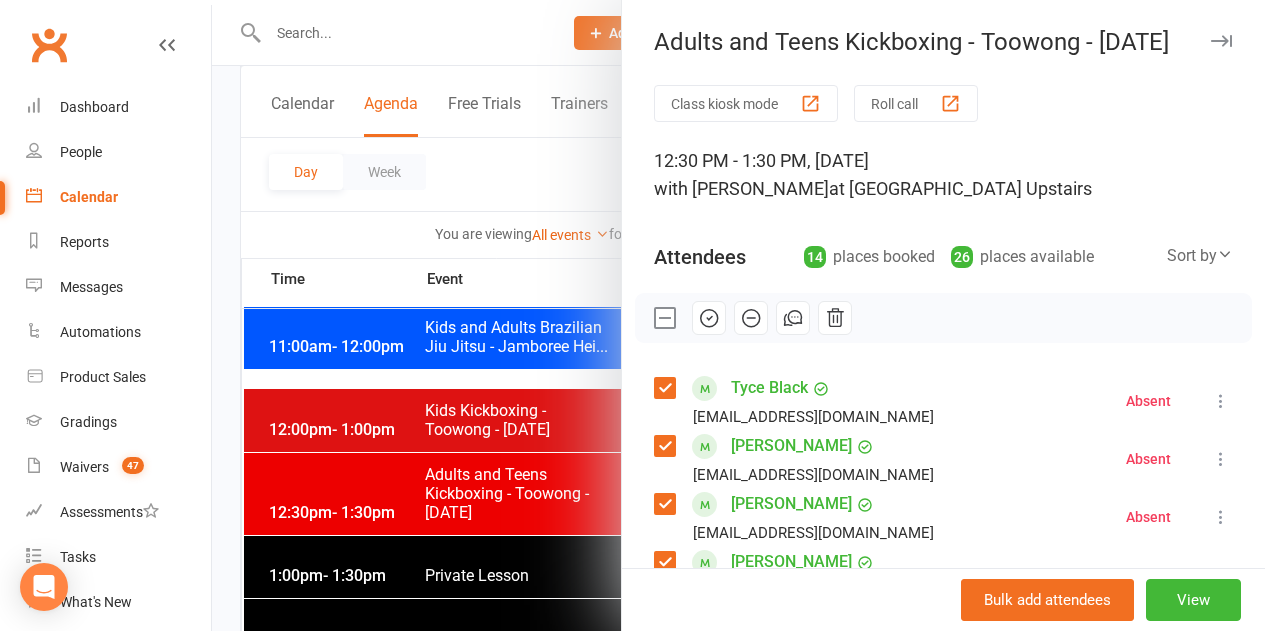 click at bounding box center (943, 318) 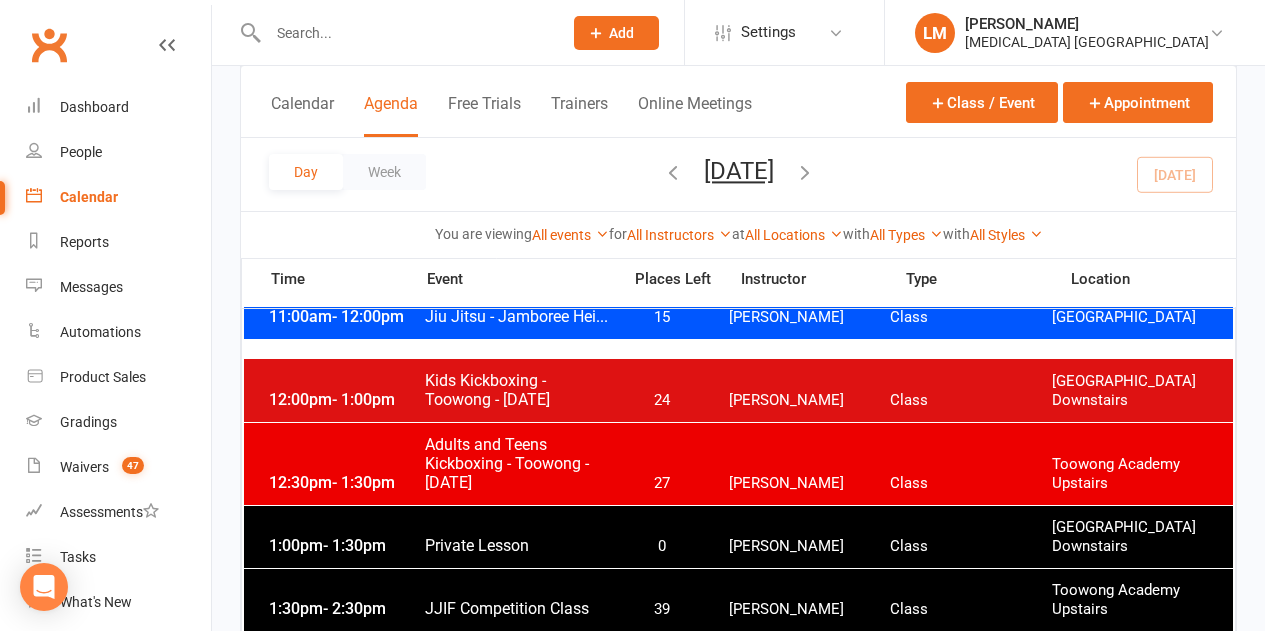 scroll, scrollTop: 1200, scrollLeft: 0, axis: vertical 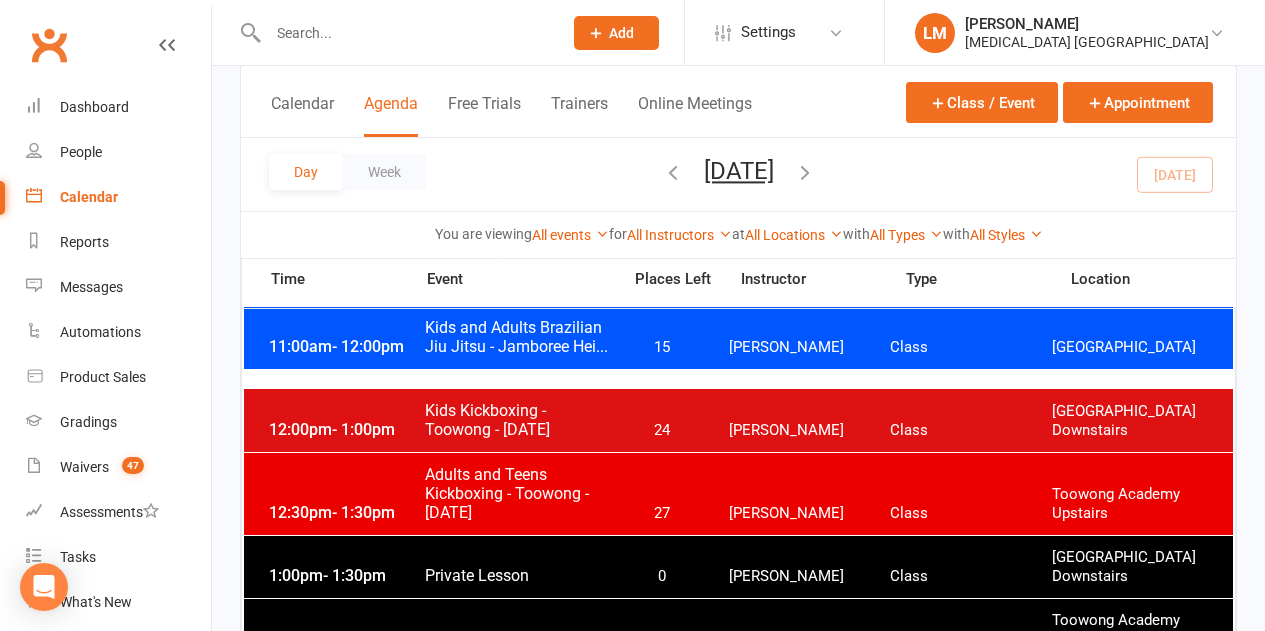 click on "Adults and Teens Kickboxing - Toowong - [DATE]" at bounding box center [516, 493] 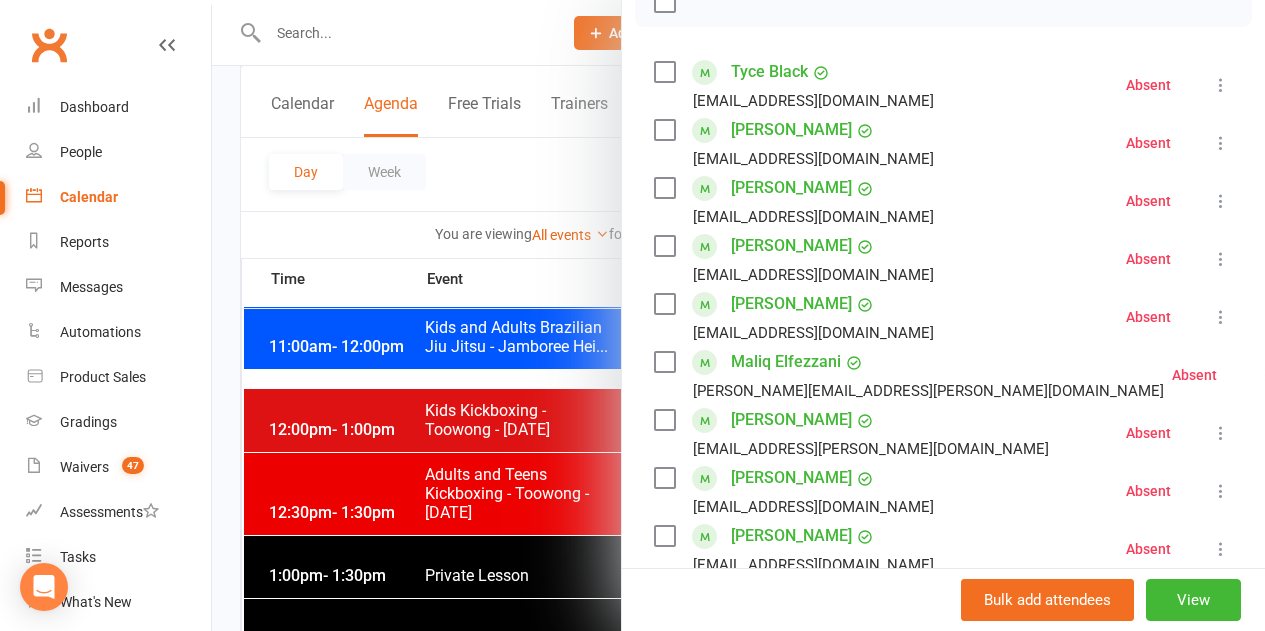 scroll, scrollTop: 300, scrollLeft: 0, axis: vertical 